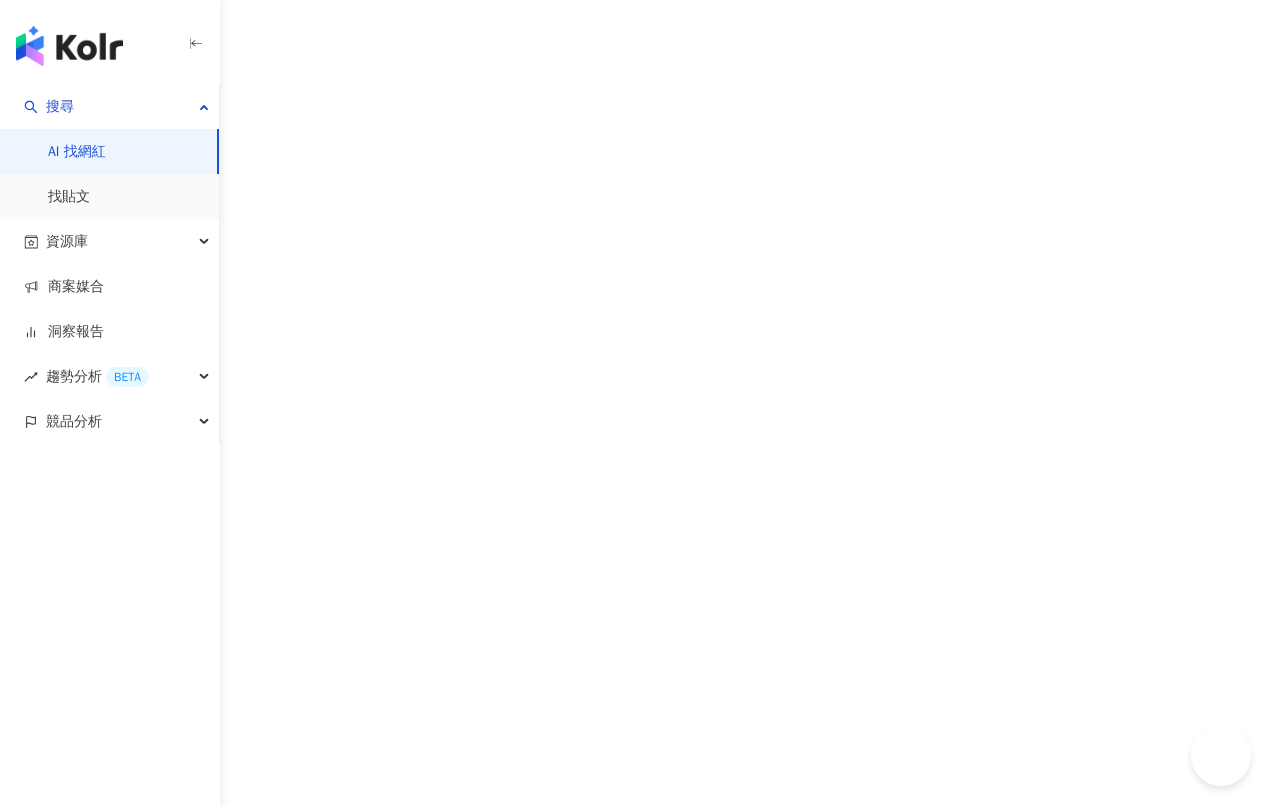 scroll, scrollTop: 0, scrollLeft: 0, axis: both 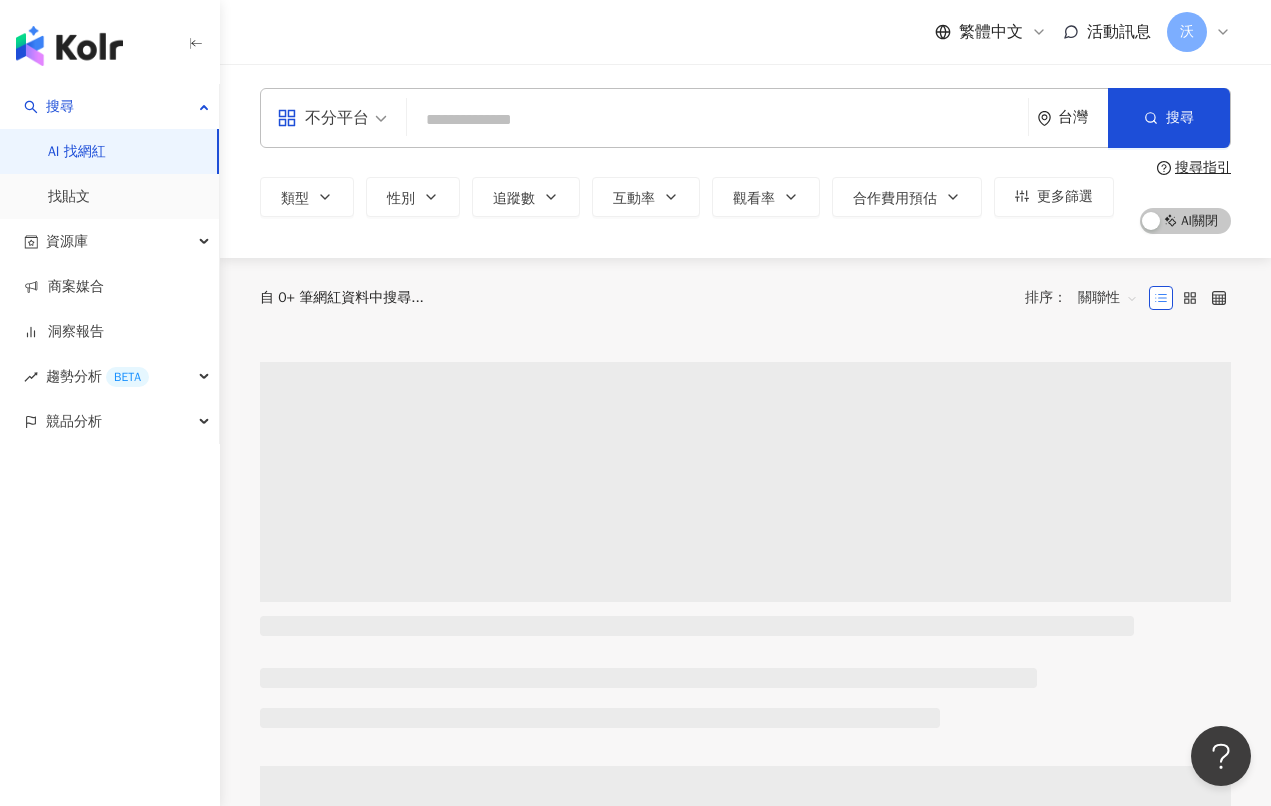 click at bounding box center [717, 120] 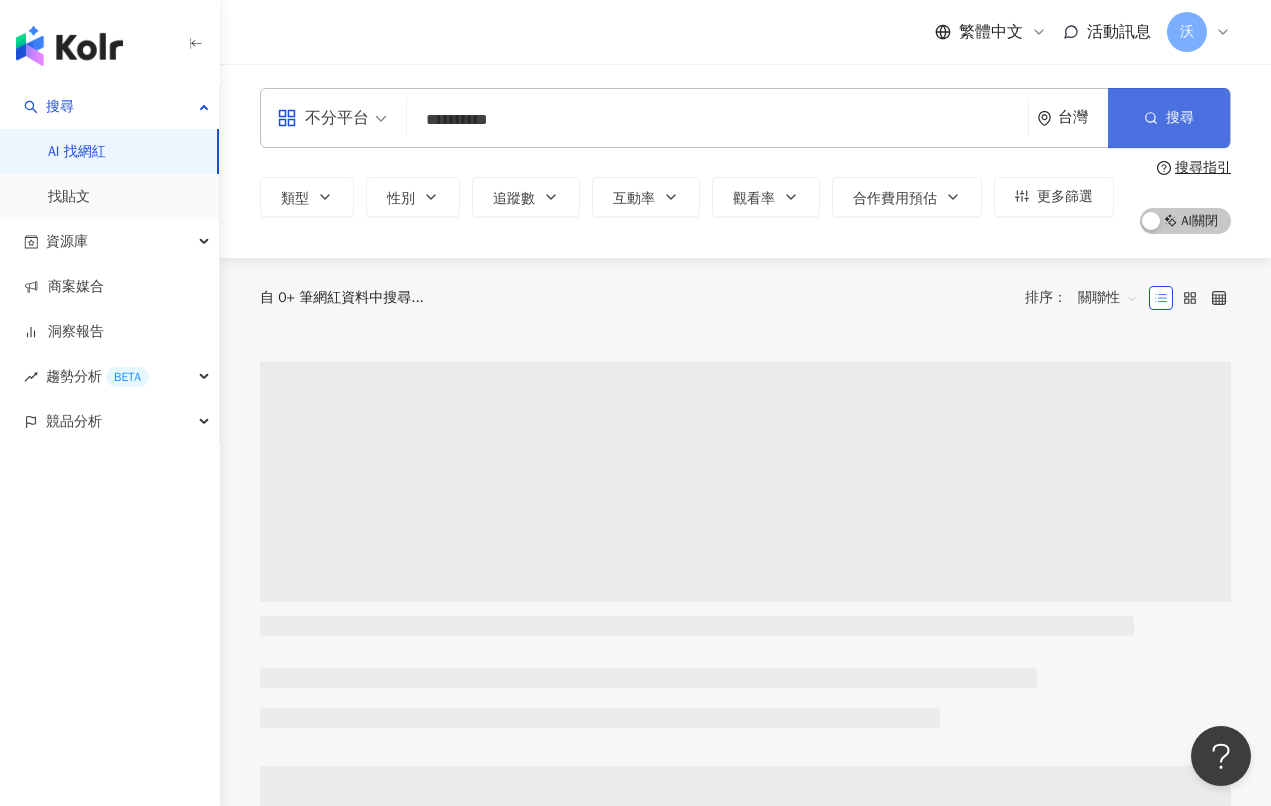 type on "**********" 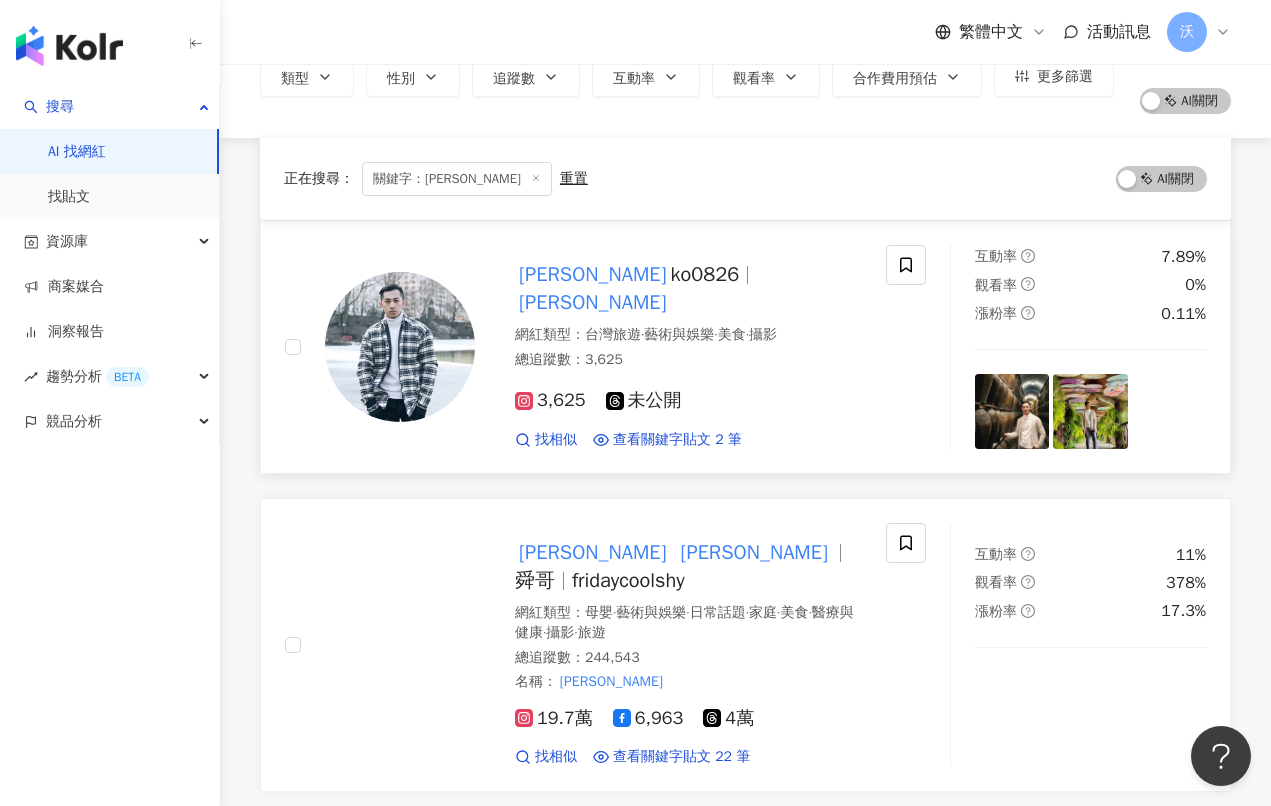 scroll, scrollTop: 300, scrollLeft: 0, axis: vertical 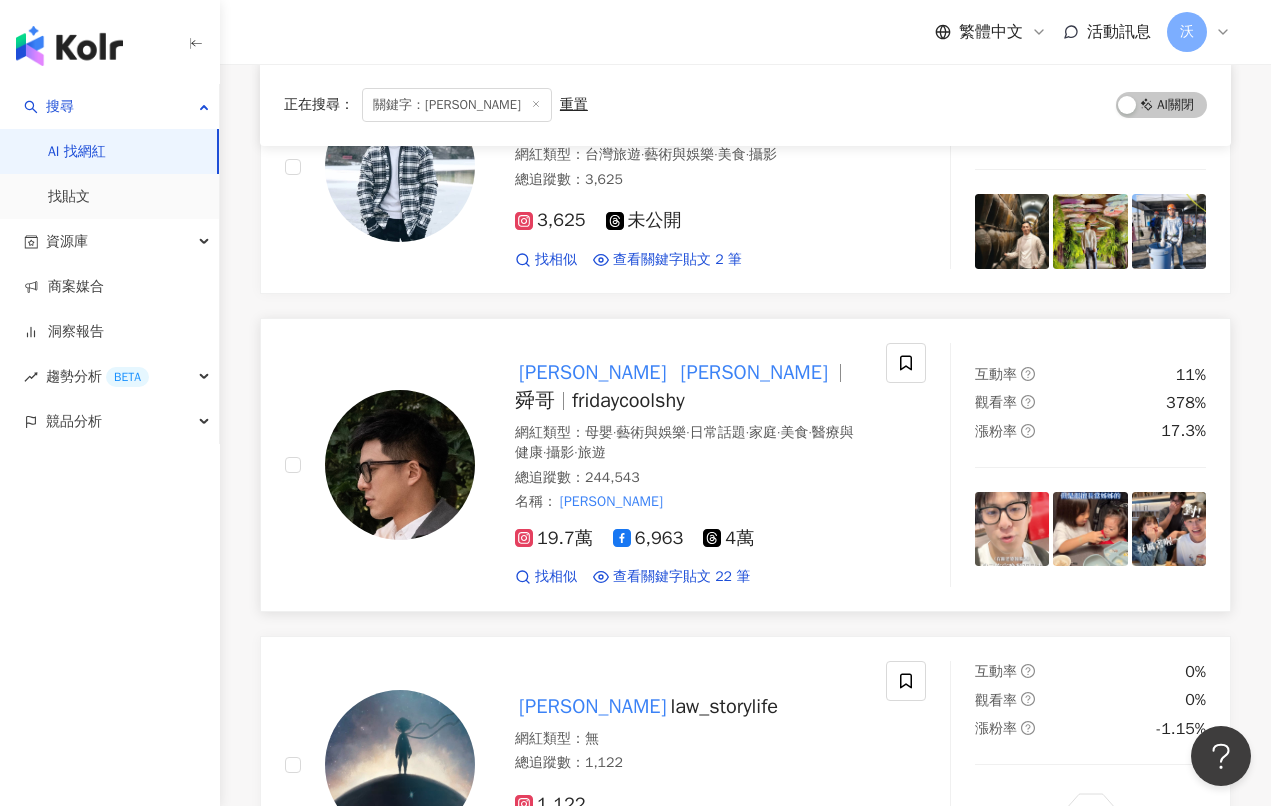 click on "Edward" at bounding box center (592, 372) 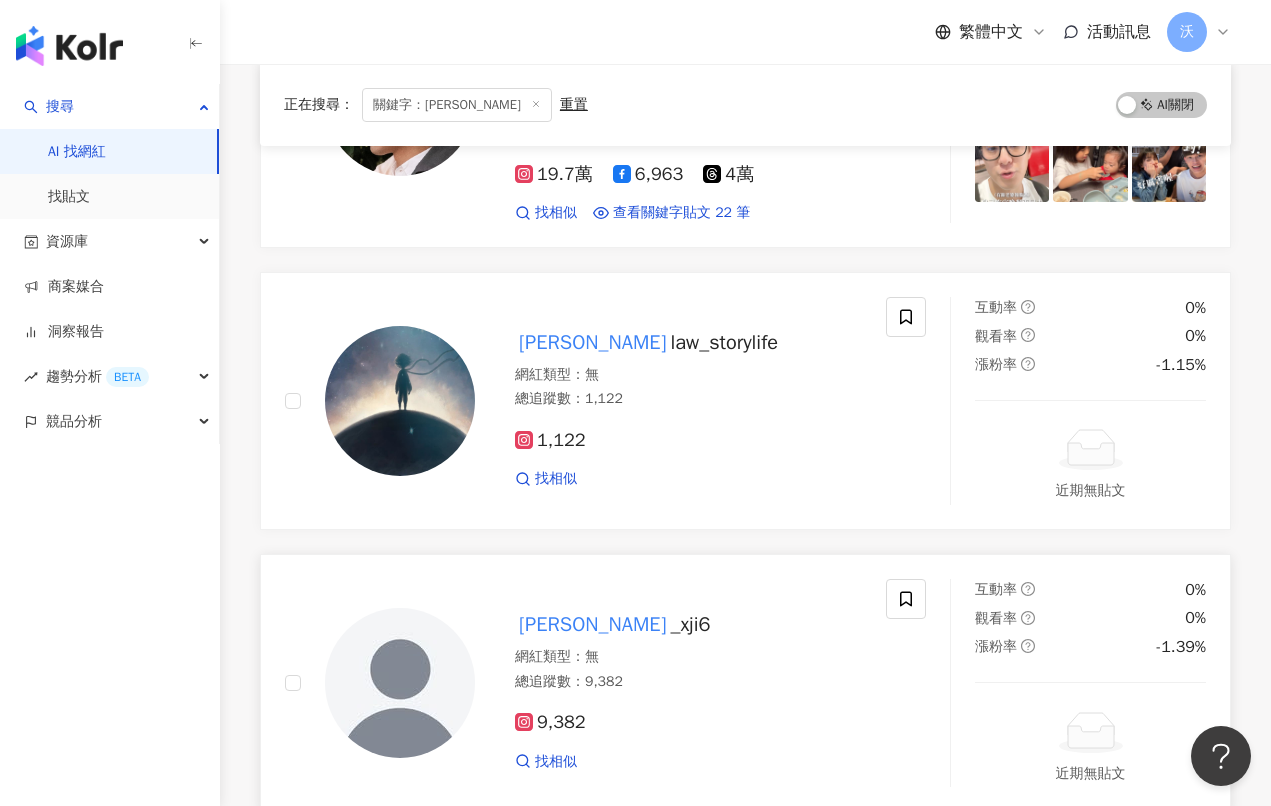 scroll, scrollTop: 700, scrollLeft: 0, axis: vertical 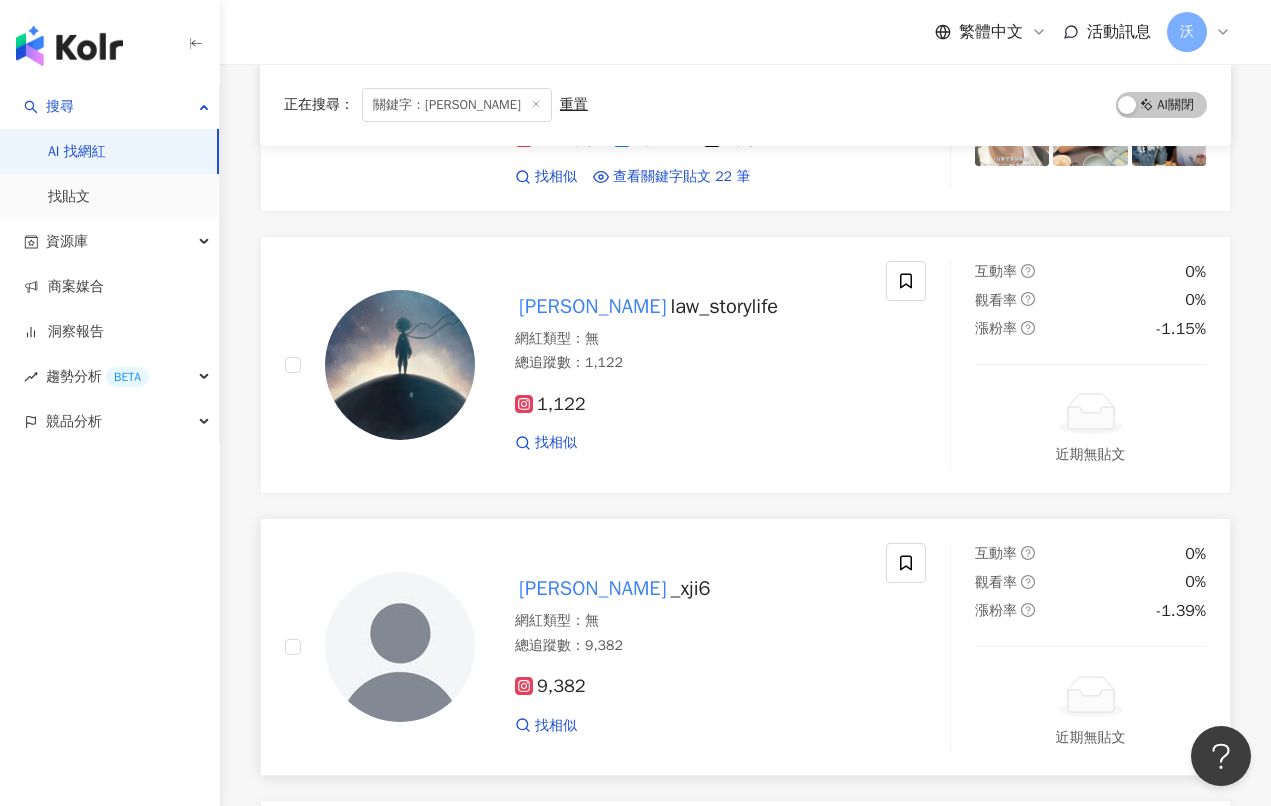 click on "edward _xji6 網紅類型 ： 無 總追蹤數 ： 9,382 9,382 找相似 互動率 0% 觀看率 0% 漲粉率 -1.39% 近期無貼文" at bounding box center [745, 647] 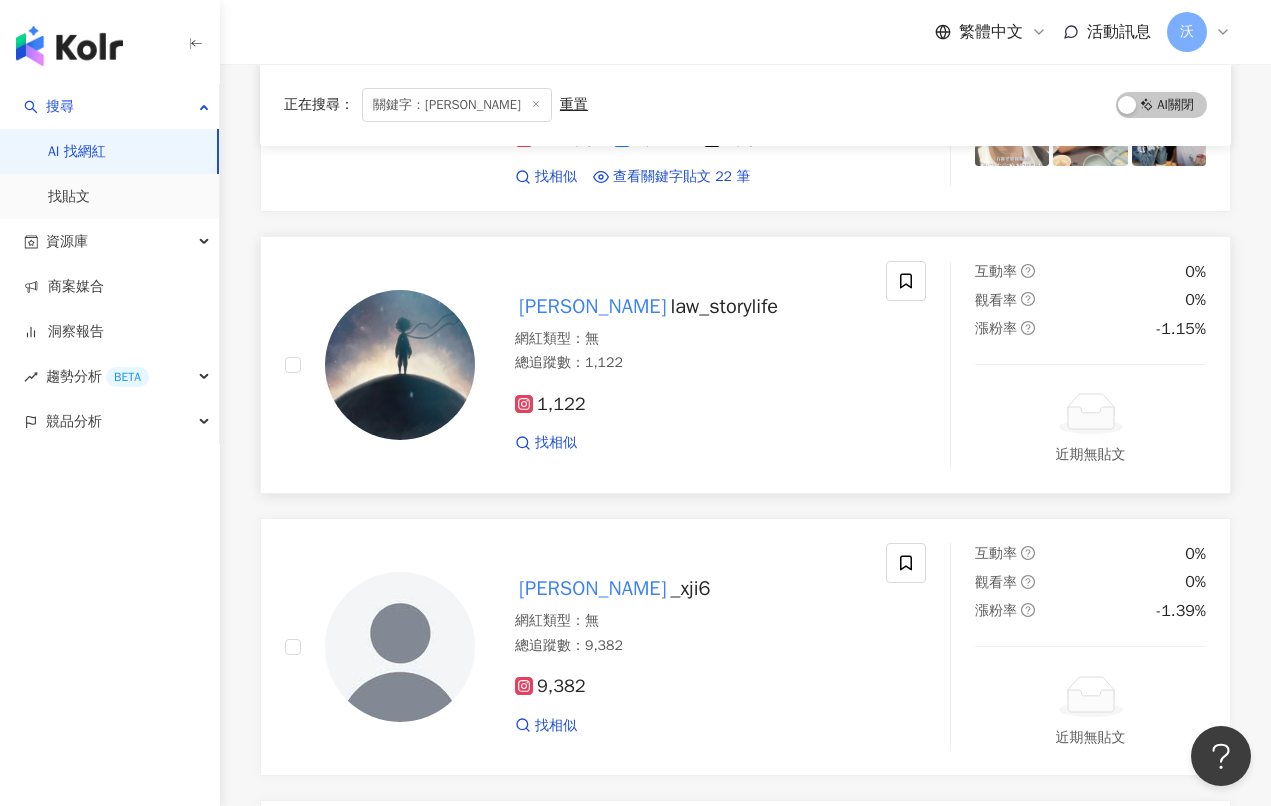 click on "1,122 找相似" at bounding box center [688, 415] 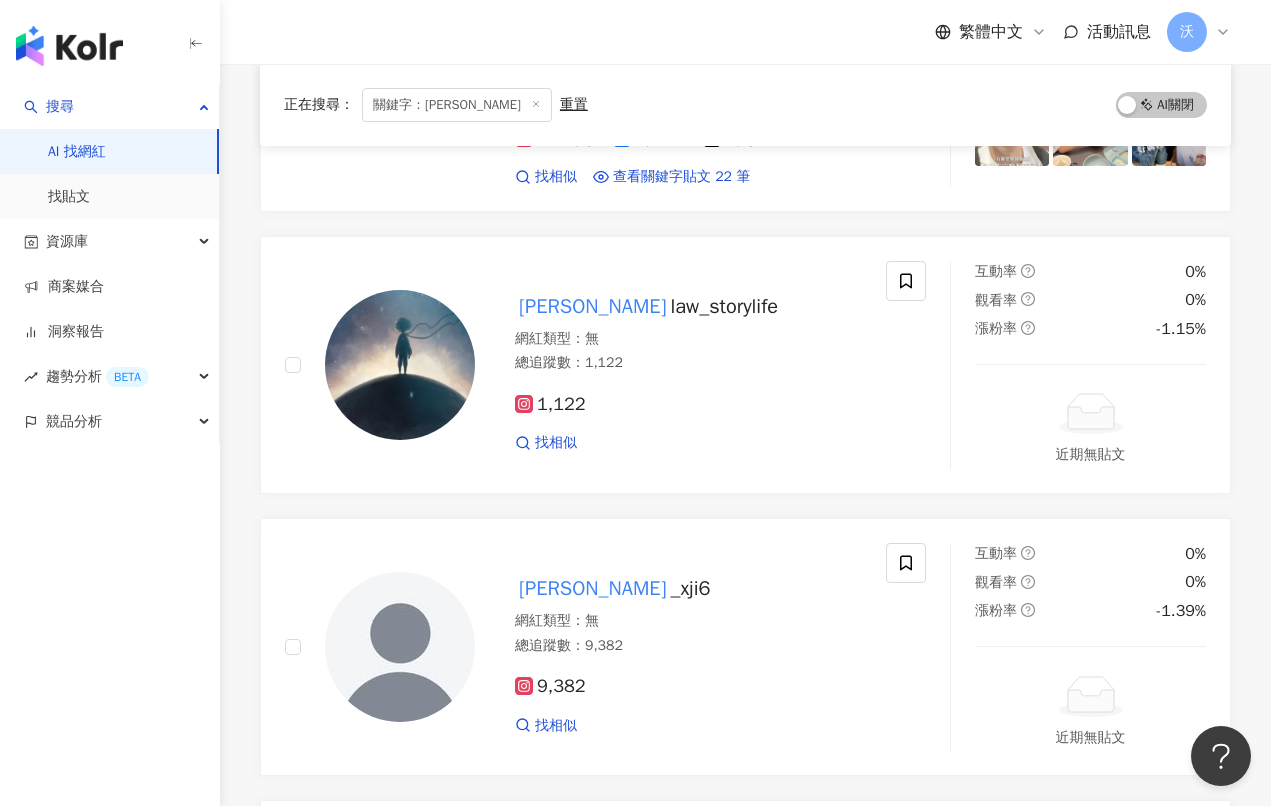 click on "正在搜尋 ： 關鍵字：Edward Kao 重置 AI  開啟 AI  關閉 edward ko0826 EDWARD 網紅類型 ： 台灣旅遊  ·  藝術與娛樂  ·  美食  ·  攝影 總追蹤數 ： 3,625 3,625 未公開 找相似 查看關鍵字貼文 2 筆 互動率 7.89% 觀看率 0% 漲粉率 0.11% Edward   Kao 舜哥 fridaycoolshy 網紅類型 ： 母嬰  ·  藝術與娛樂  ·  日常話題  ·  家庭  ·  美食  ·  醫療與健康  ·  攝影  ·  旅遊 總追蹤數 ： 244,543 名稱 ： Edward Kao 19.7萬 6,963 4萬 找相似 查看關鍵字貼文 22 筆 互動率 11% 觀看率 378% 漲粉率 17.3% edward law_storylife 網紅類型 ： 無 總追蹤數 ： 1,122 1,122 找相似 互動率 0% 觀看率 0% 漲粉率 -1.15% 近期無貼文 edward _xji6 網紅類型 ： 無 總追蹤數 ： 9,382 9,382 找相似 互動率 0% 觀看率 0% 漲粉率 -1.39% 近期無貼文 kao 6523 網紅類型 ： 無 總追蹤數 ： 1,304 1,304 未公開 找相似 查看關鍵字貼文 1 筆 互動率 0% 觀看率 0% 漲粉率 -0.23%" at bounding box center (745, 1519) 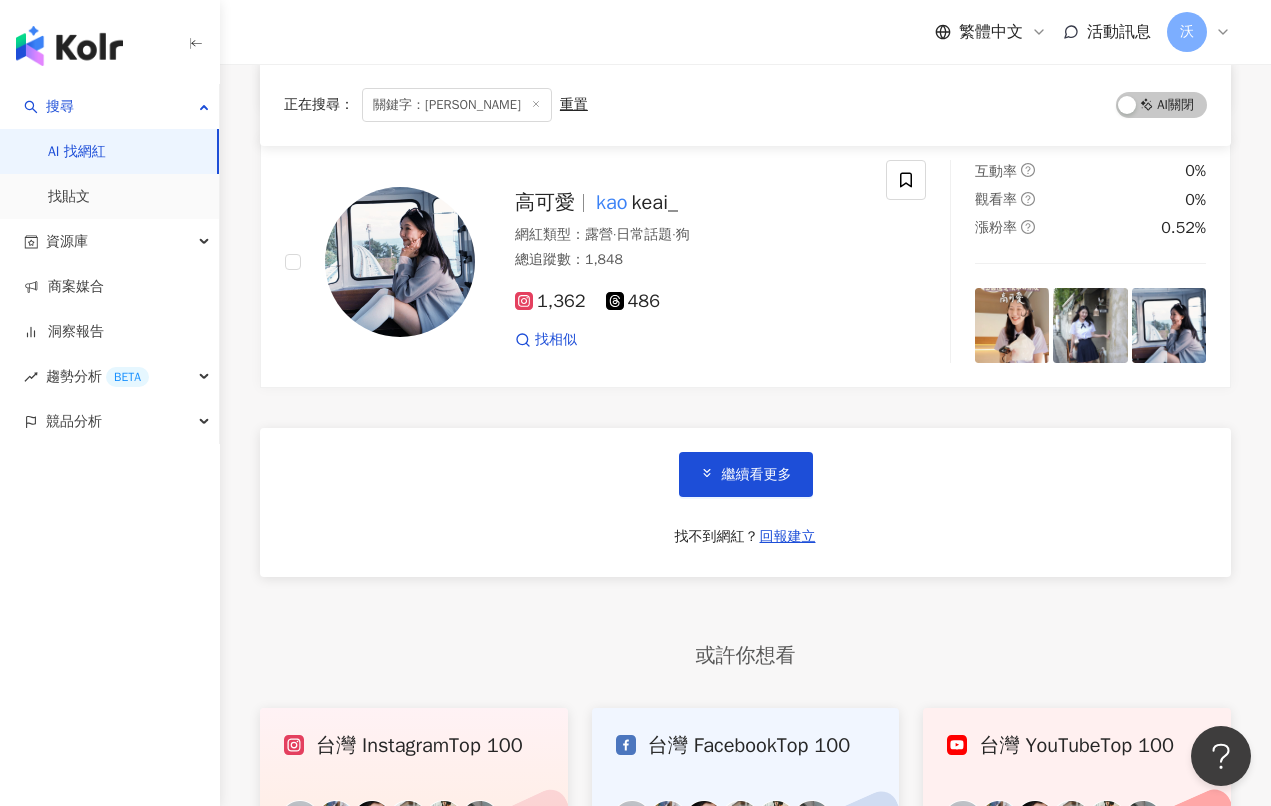 scroll, scrollTop: 3200, scrollLeft: 0, axis: vertical 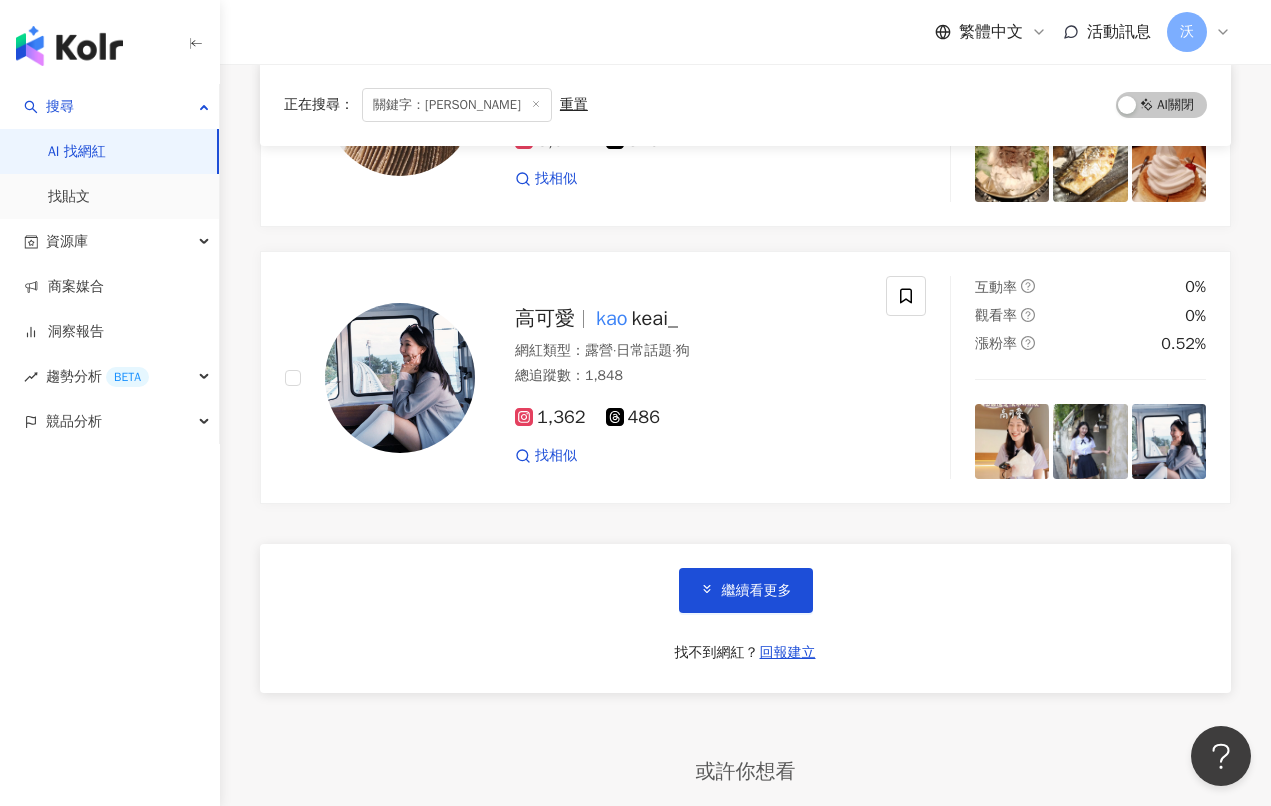 click on "繼續看更多 找不到網紅？ 回報建立" at bounding box center (745, 618) 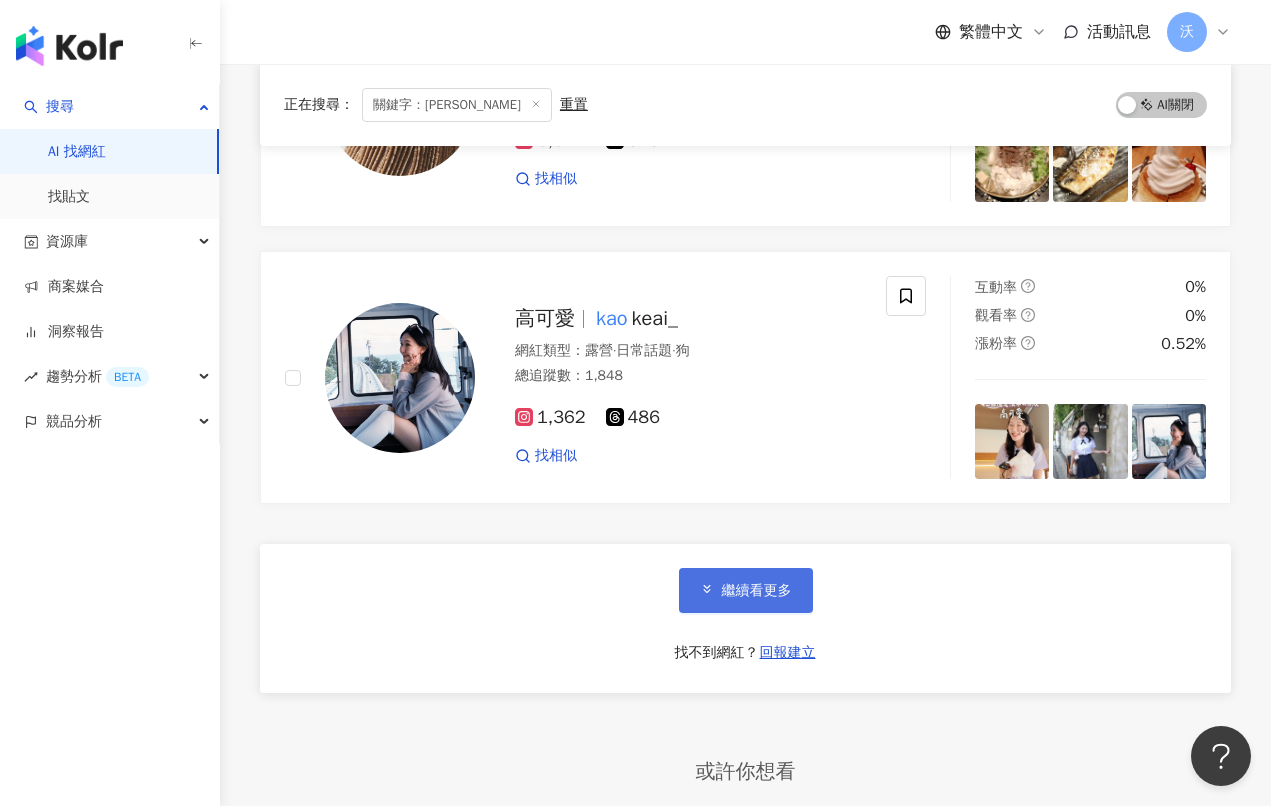 click on "繼續看更多" at bounding box center (746, 590) 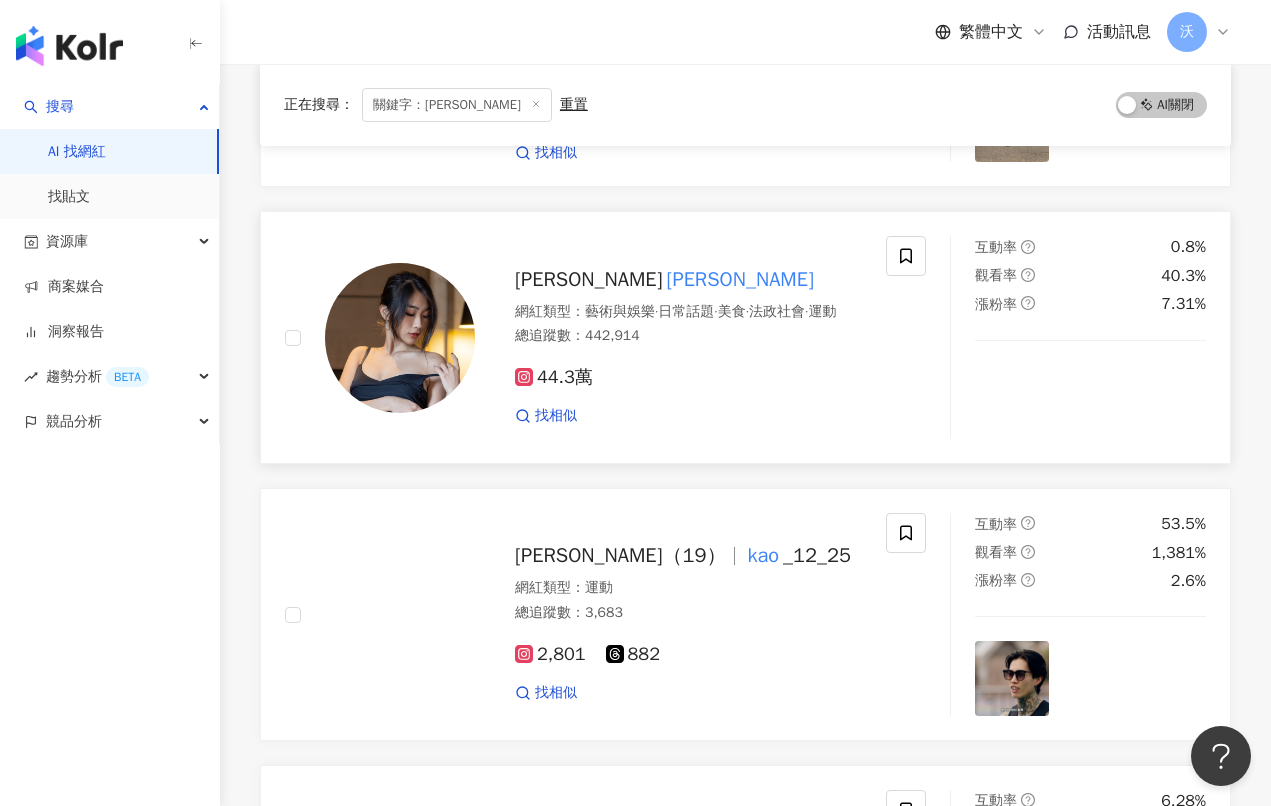 scroll, scrollTop: 6400, scrollLeft: 0, axis: vertical 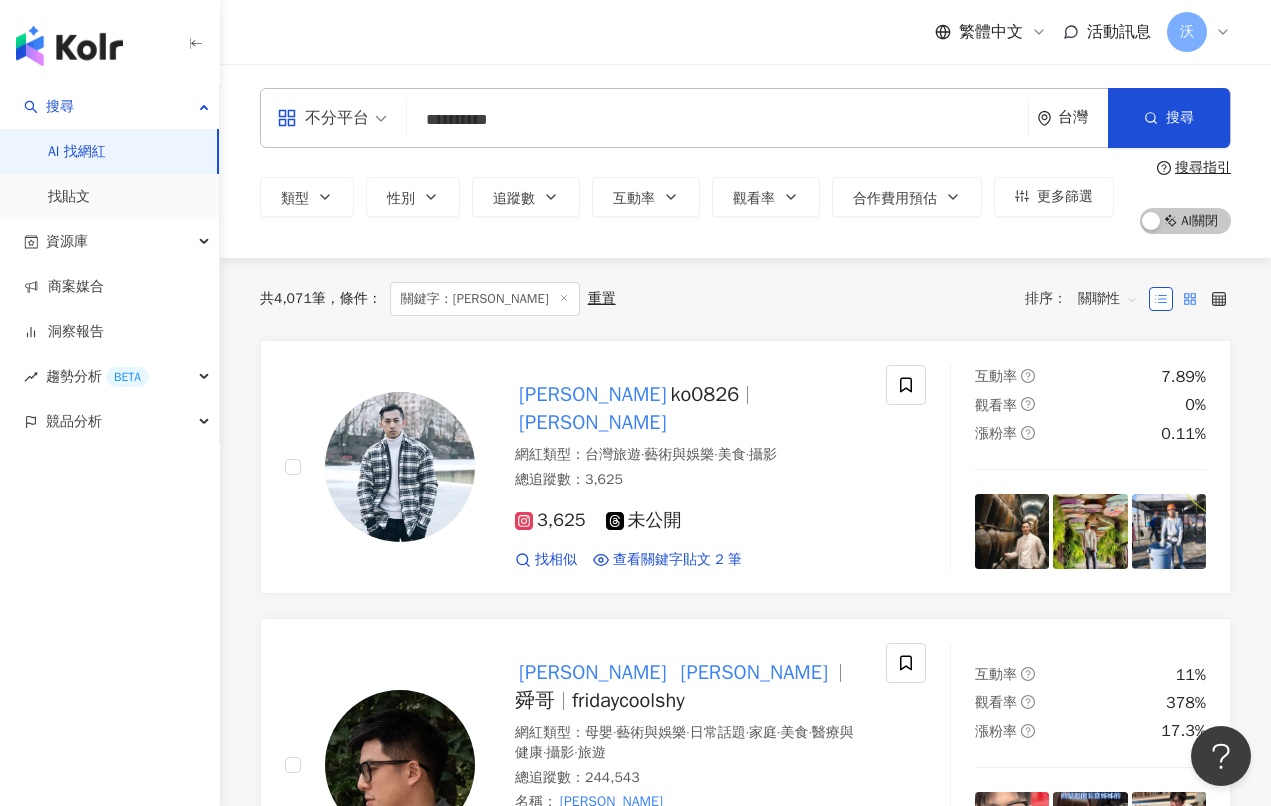 click 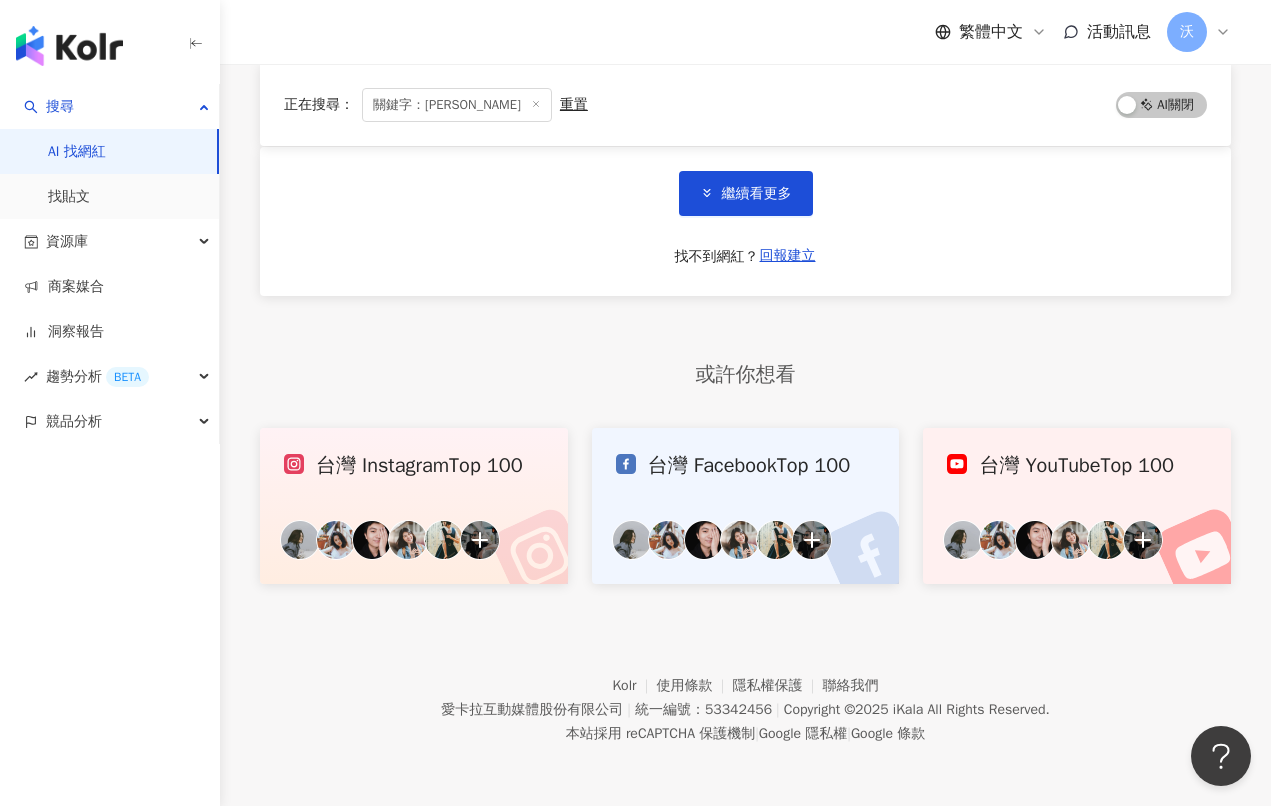 scroll, scrollTop: 2900, scrollLeft: 0, axis: vertical 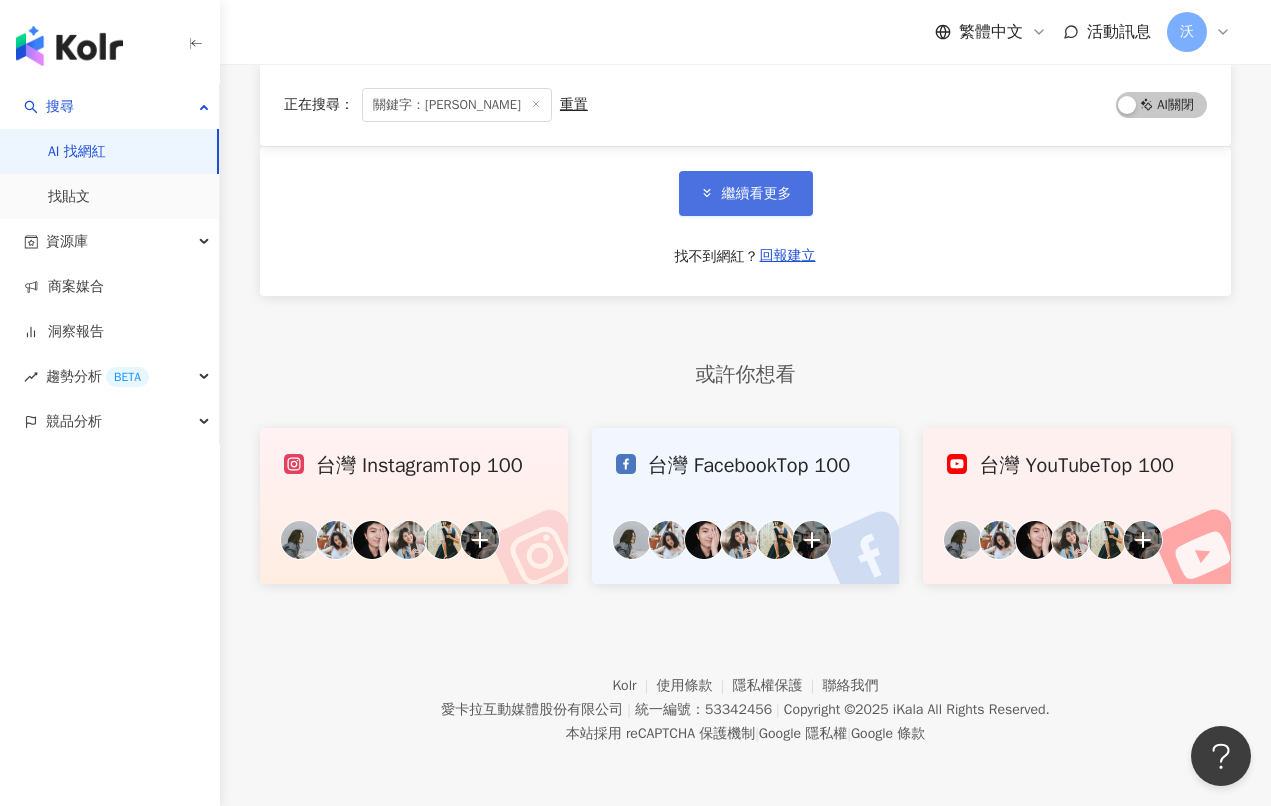 click on "繼續看更多" at bounding box center (757, 194) 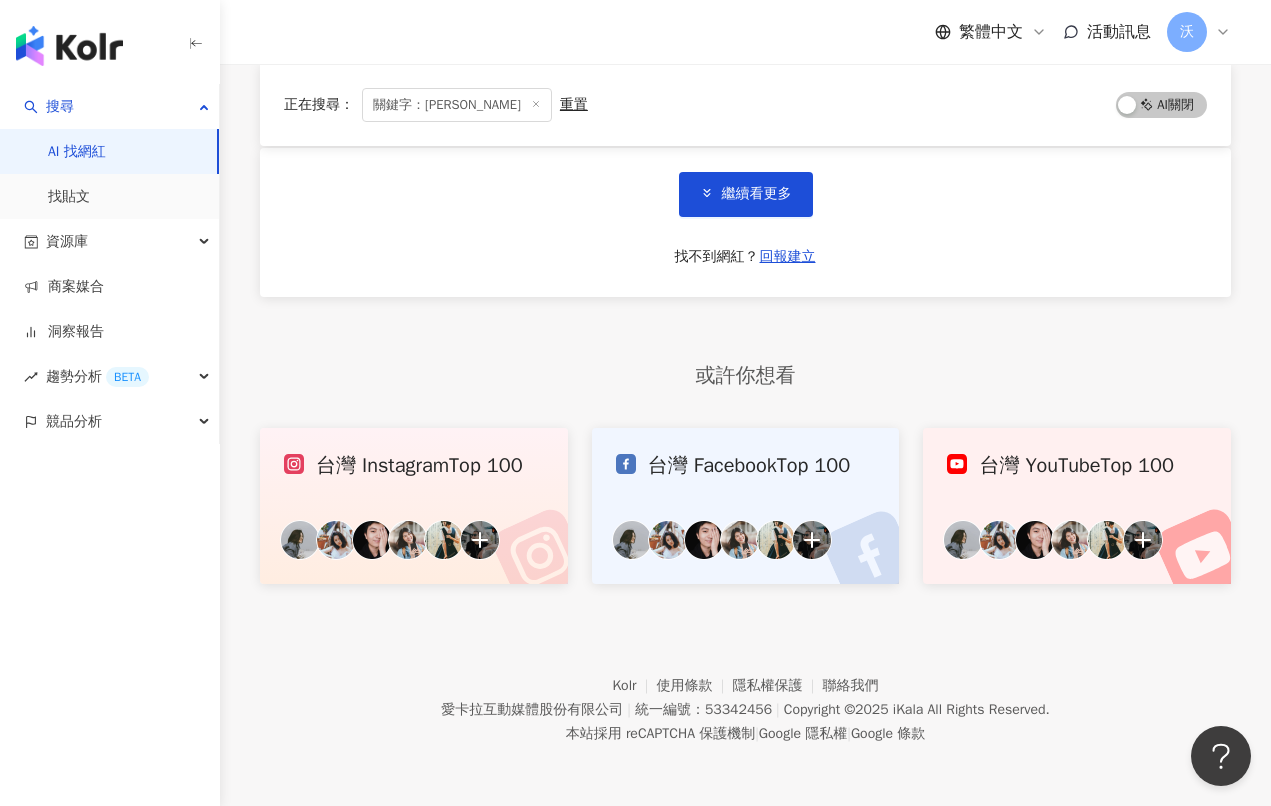 scroll, scrollTop: 3500, scrollLeft: 0, axis: vertical 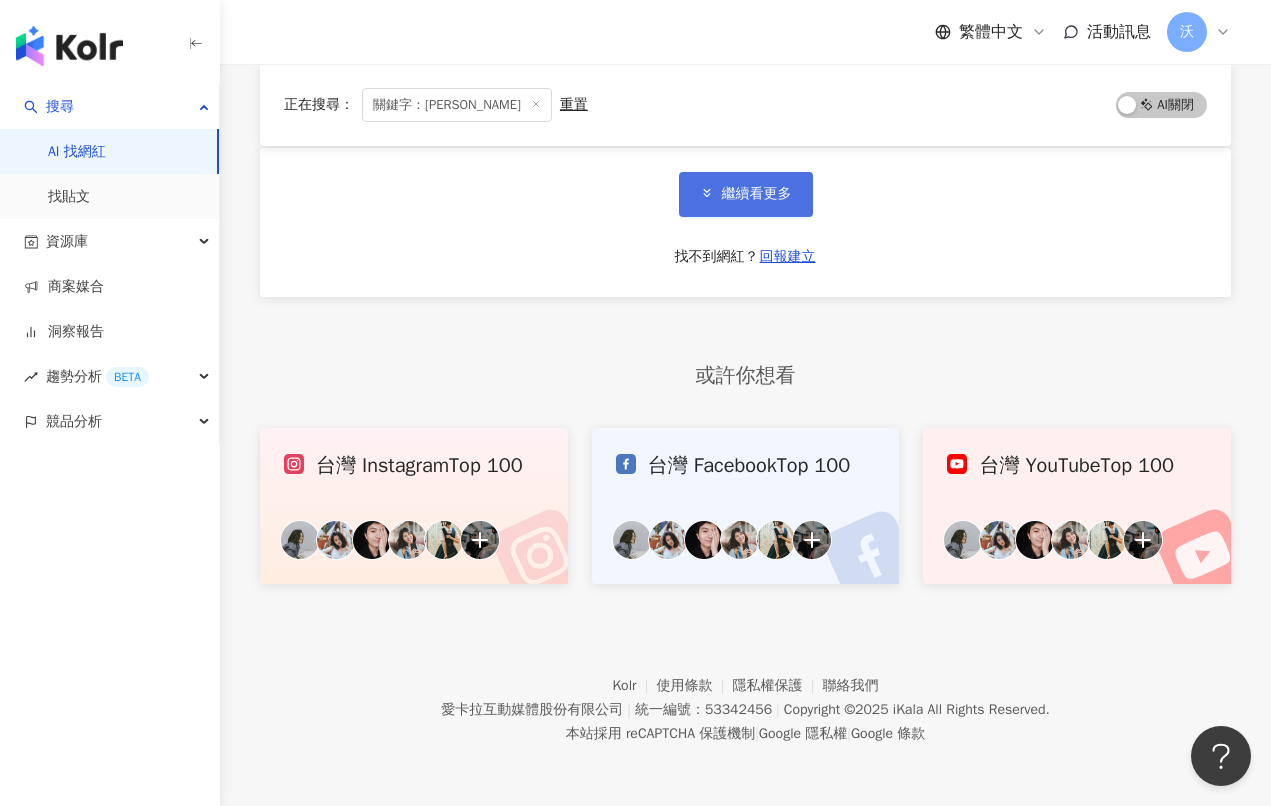 click on "繼續看更多" at bounding box center (757, 194) 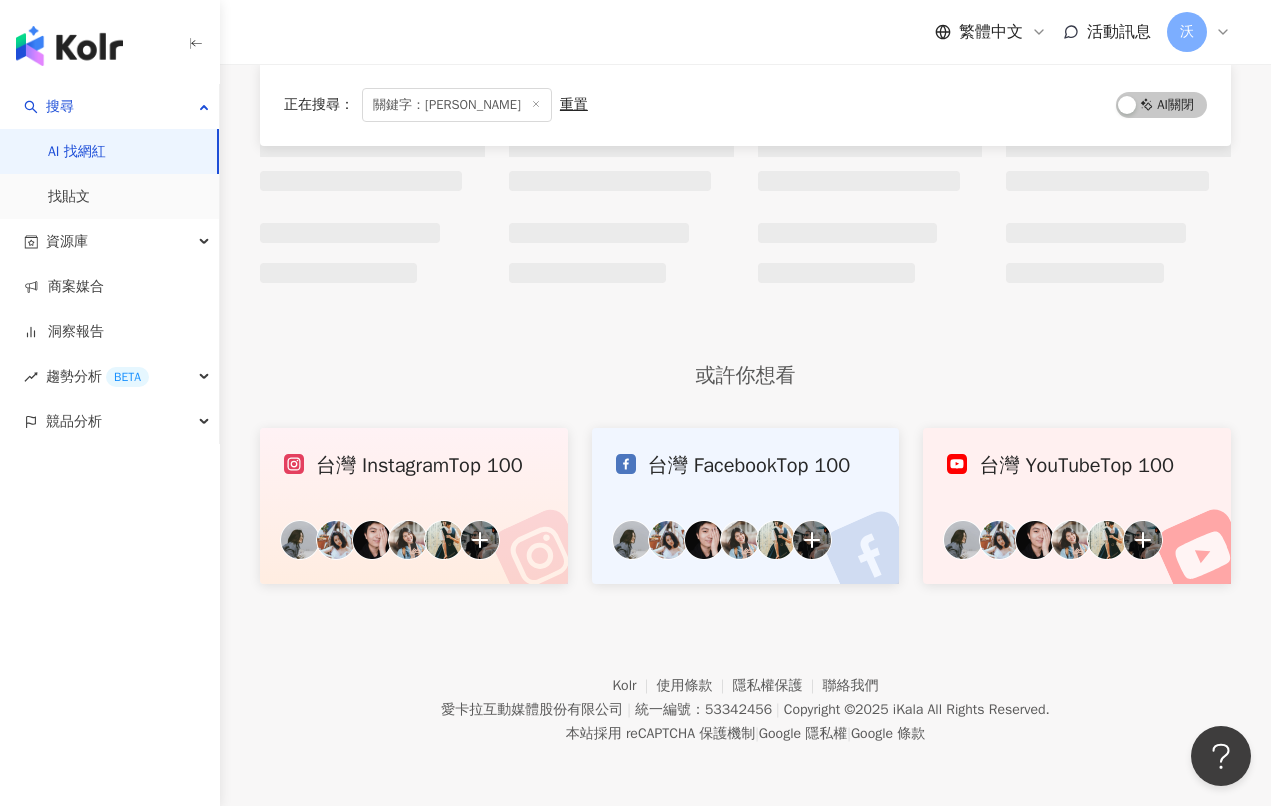 click on "edward ko0826｜ EDWARD 總追蹤數 ： 3,625 網紅類型 ： 台灣旅遊  ·  藝術與娛樂  ·  美食  ·  攝影 找相似 查看關鍵字貼文 2 筆 Edward   Kao ｜舜哥 總追蹤數 ： 244,543 網紅類型 ： 母嬰  ·  藝術與娛樂  ·  日常話題  ·  家庭  ·  美食  ·  醫療與健康  ·  攝影  ·  旅遊 名稱 ： Edward Kao 找相似 查看關鍵字貼文 22 筆 edward law_storylife 總追蹤數 ： 1,122 網紅類型 ： 無 找相似 edward _xji6 總追蹤數 ： 9,382 網紅類型 ： 無 找相似 kao 6523 總追蹤數 ： 1,304 網紅類型 ： 無 找相似 查看關鍵字貼文 1 筆 Edward ｜ edward litup 總追蹤數 ： 1,843 網紅類型 ： 無 找相似 Edward  Chen｜ edward 17829991 總追蹤數 ： 3,764 網紅類型 ： 藝術與娛樂  ·  日常話題  ·  醫療與健康  ·  攝影  ·  旅遊 找相似 查看關鍵字貼文 6 筆 陳浩  Edward .C 總追蹤數 ： 12,541 網紅類型 ： 無 查看關鍵字貼文 5 筆 Edward ｜ edward _wu0216 ： ru" at bounding box center (745, -1316) 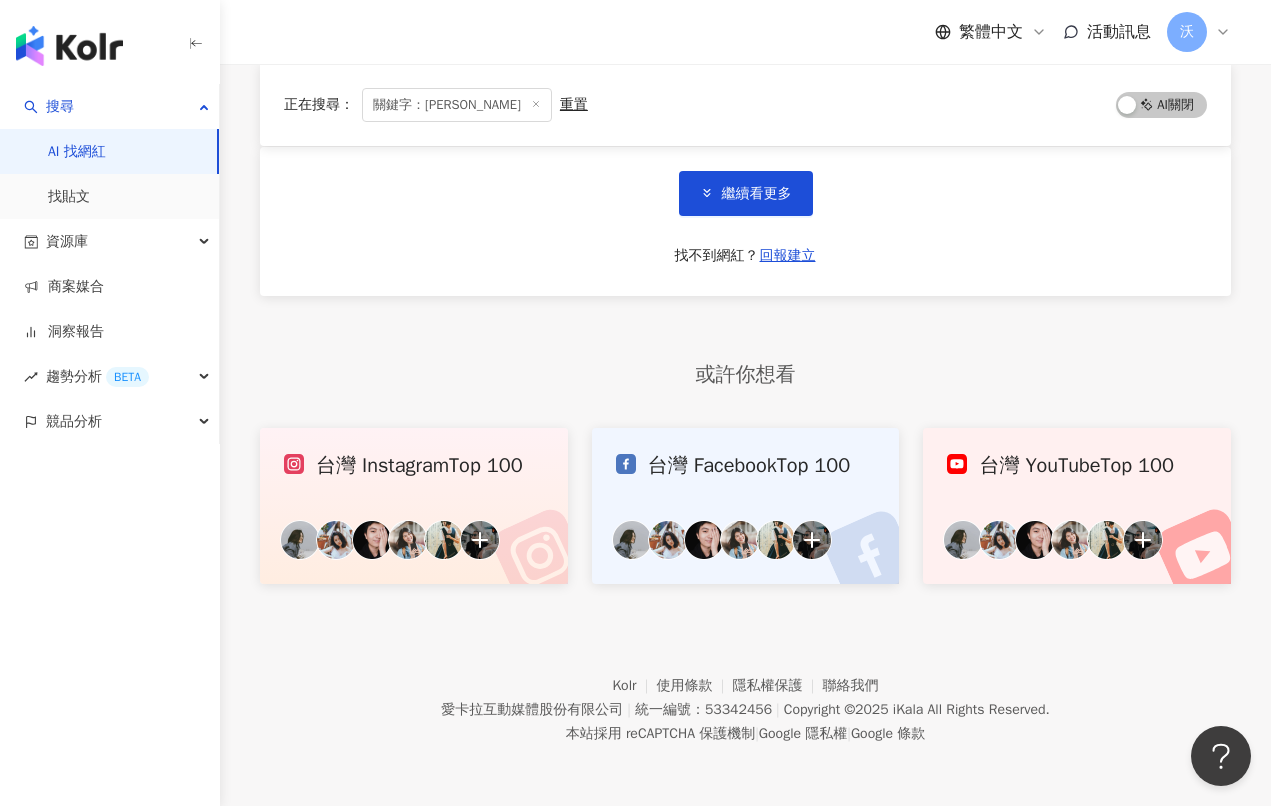 scroll, scrollTop: 4200, scrollLeft: 0, axis: vertical 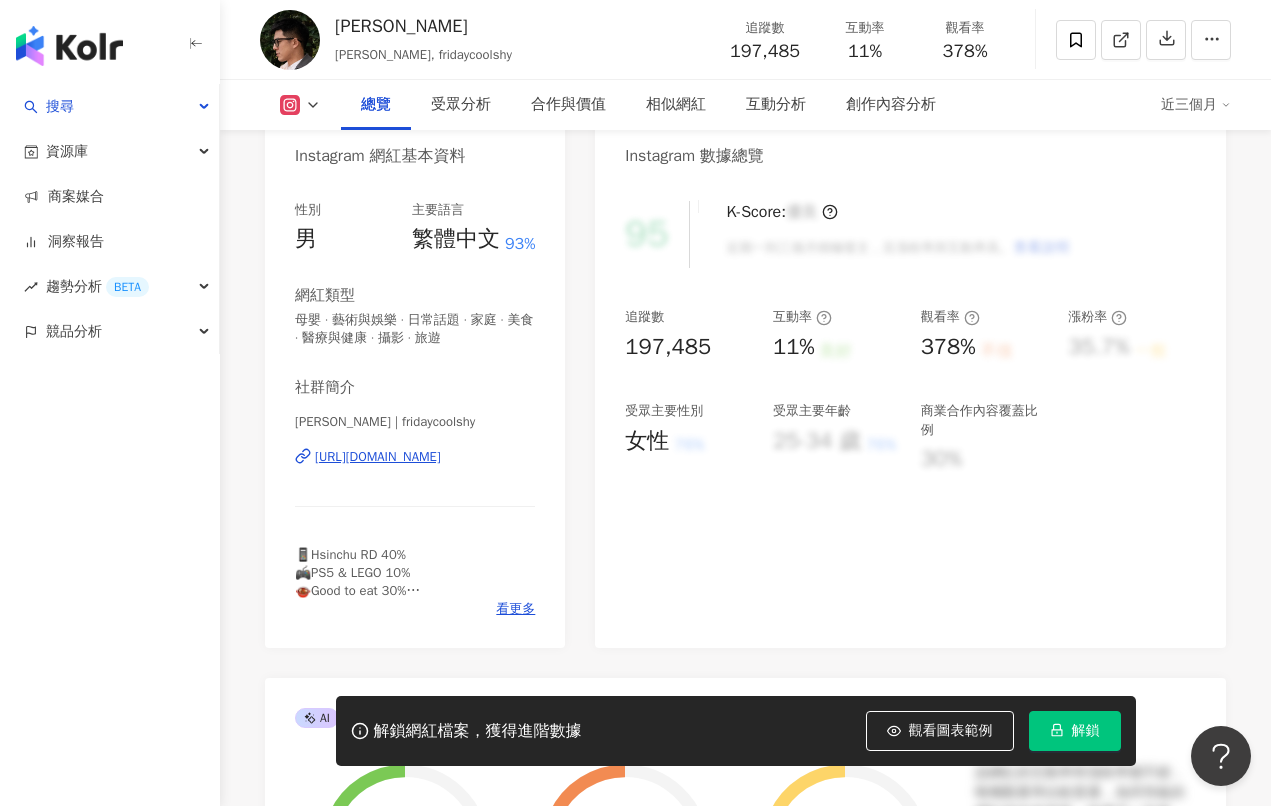 click on "解鎖" at bounding box center (1075, 731) 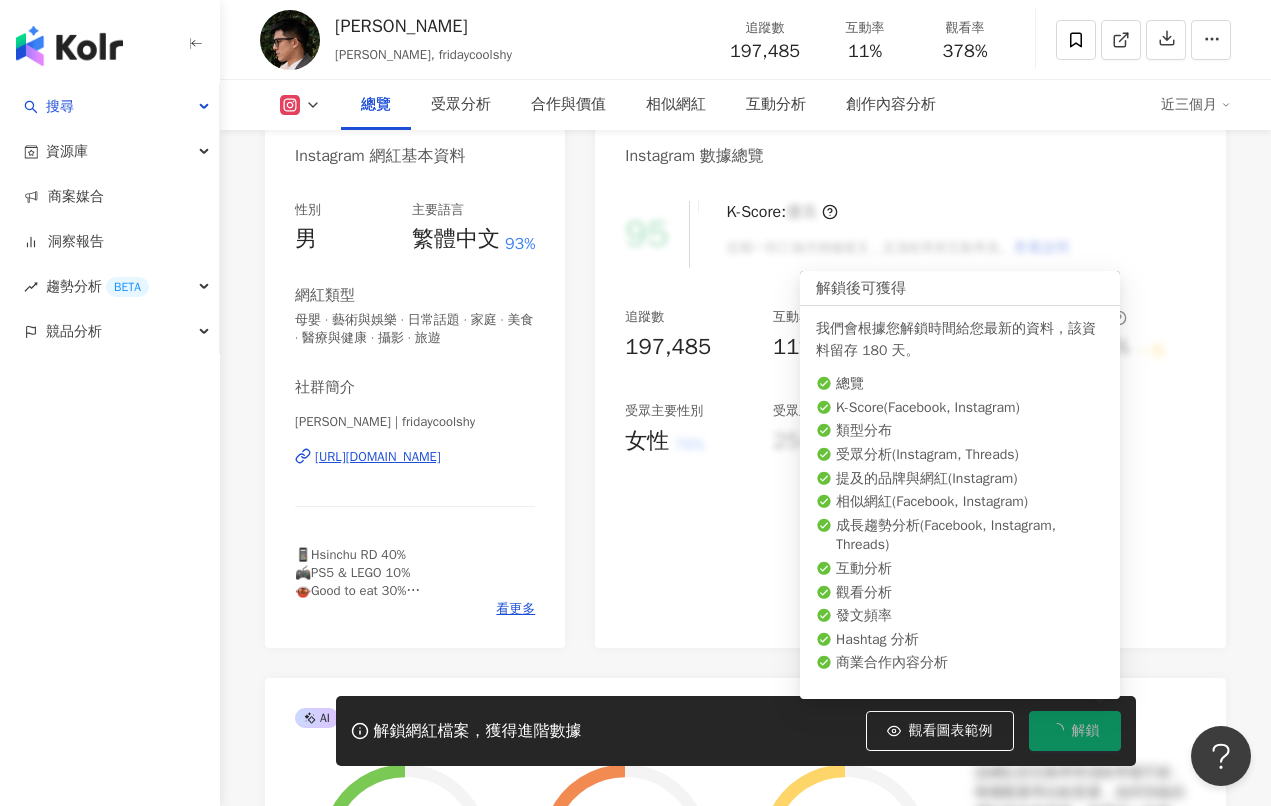 click on "解鎖" at bounding box center (1075, 731) 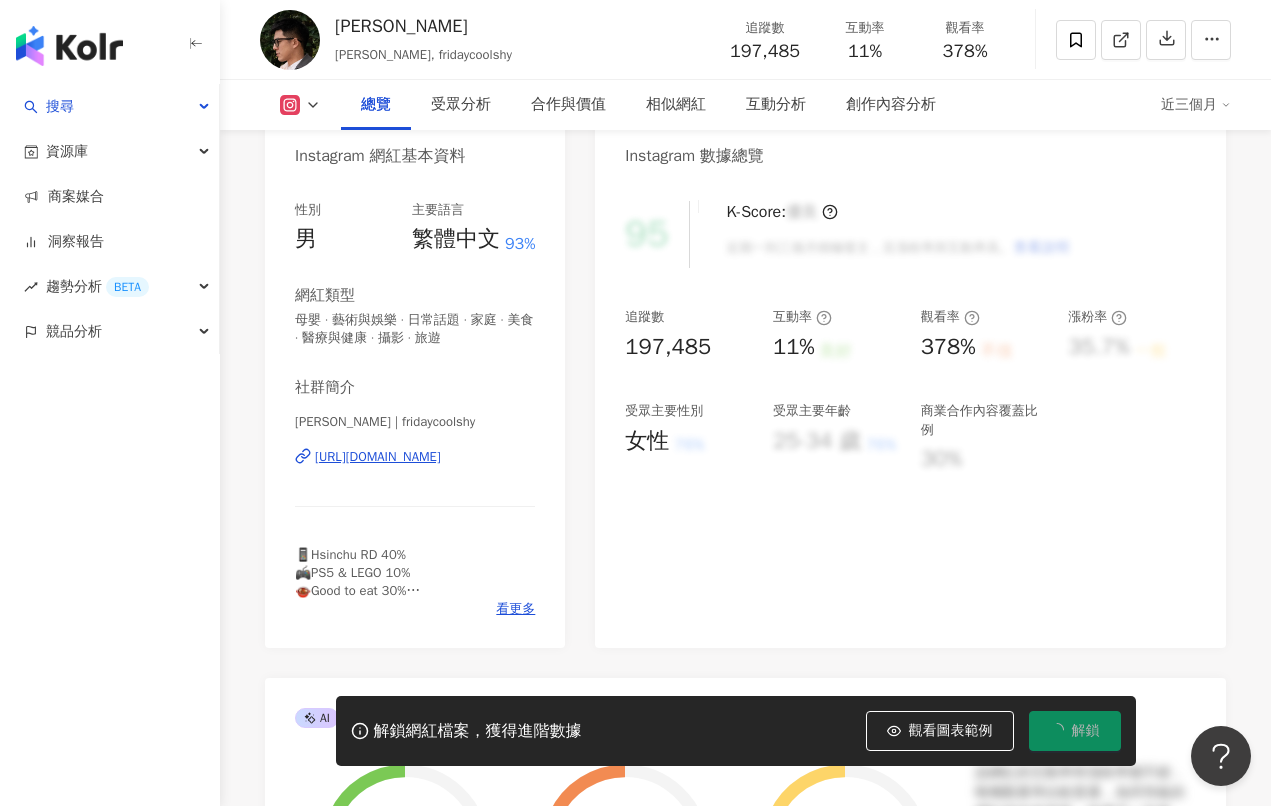 click on "95 K-Score :   優良 近期一到三個月積極發文，且漲粉率與互動率高。 查看說明 追蹤數   197,485 互動率   11% 良好 觀看率   378% 不佳 漲粉率   35.7% 一般 受眾主要性別   女性 76% 受眾主要年齡   25-34 歲 76% 商業合作內容覆蓋比例   30%" at bounding box center (910, 414) 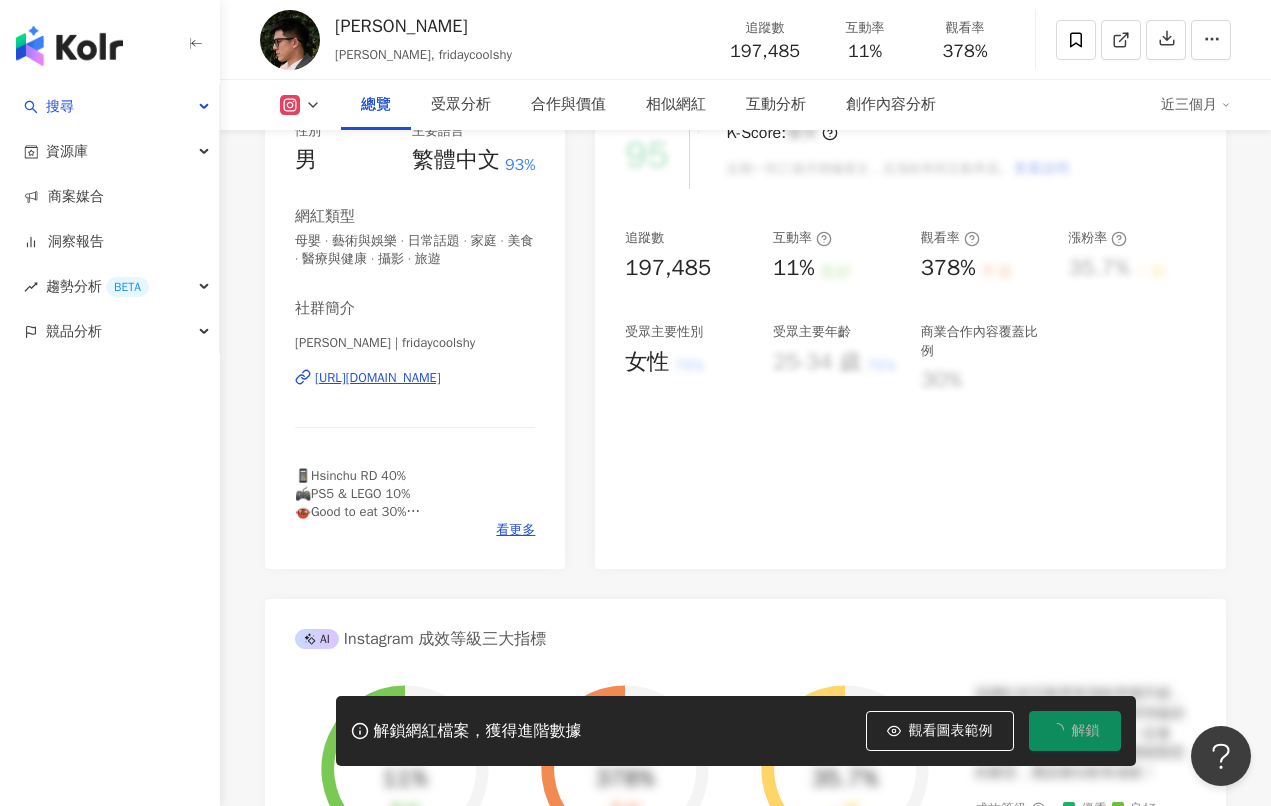 scroll, scrollTop: 400, scrollLeft: 0, axis: vertical 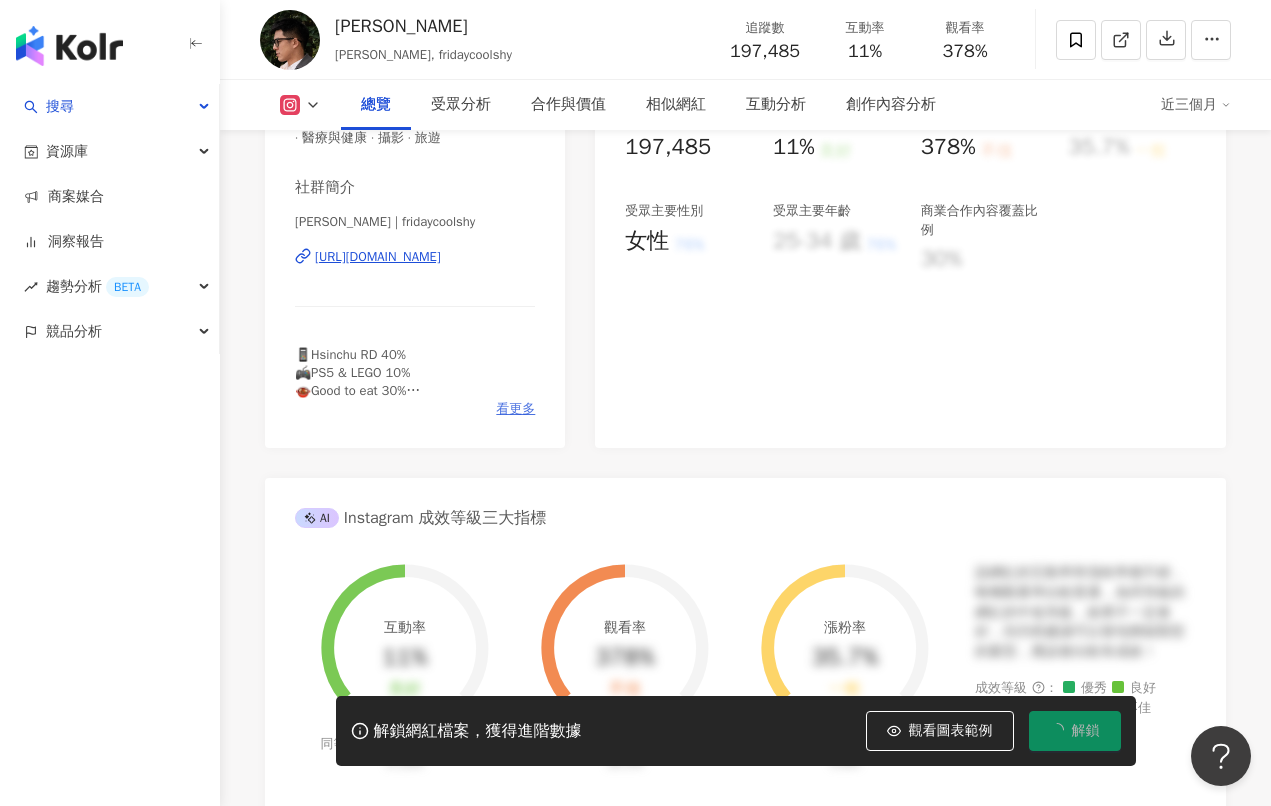 click on "看更多" at bounding box center (515, 409) 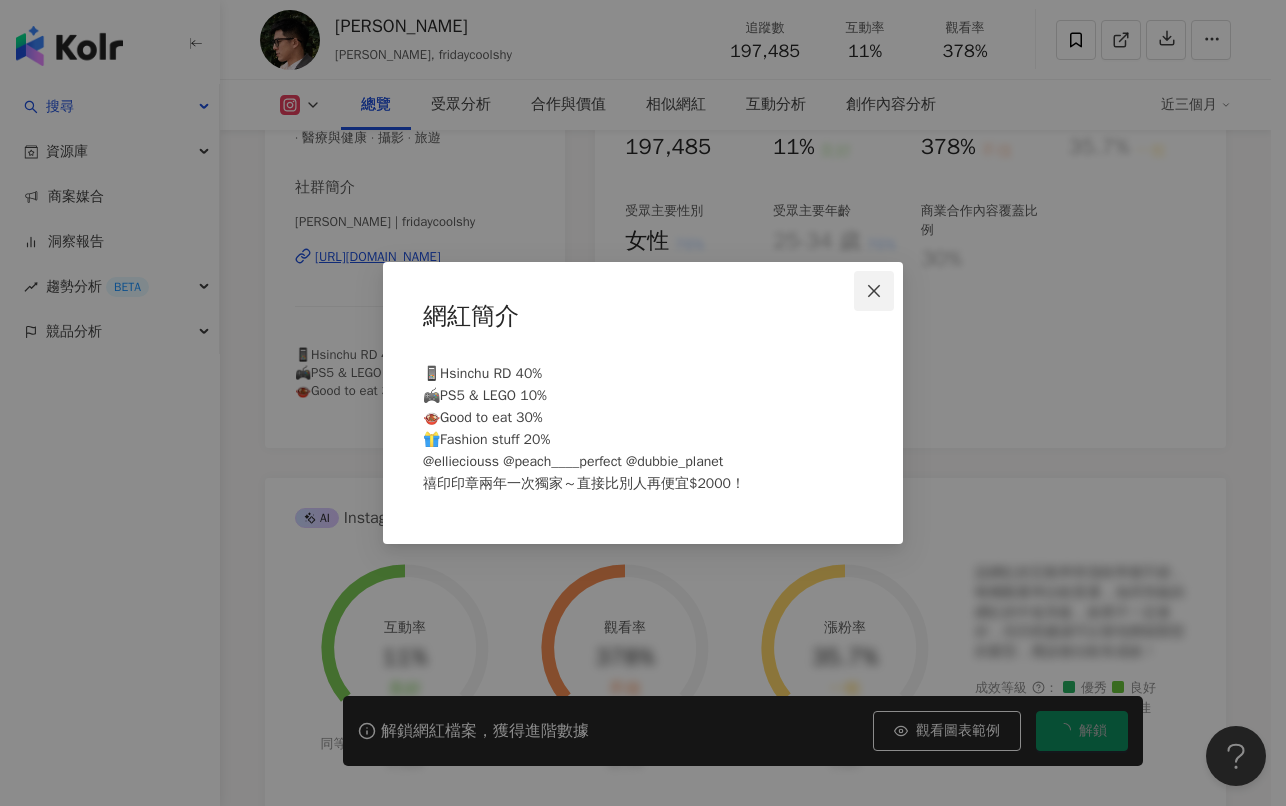 click 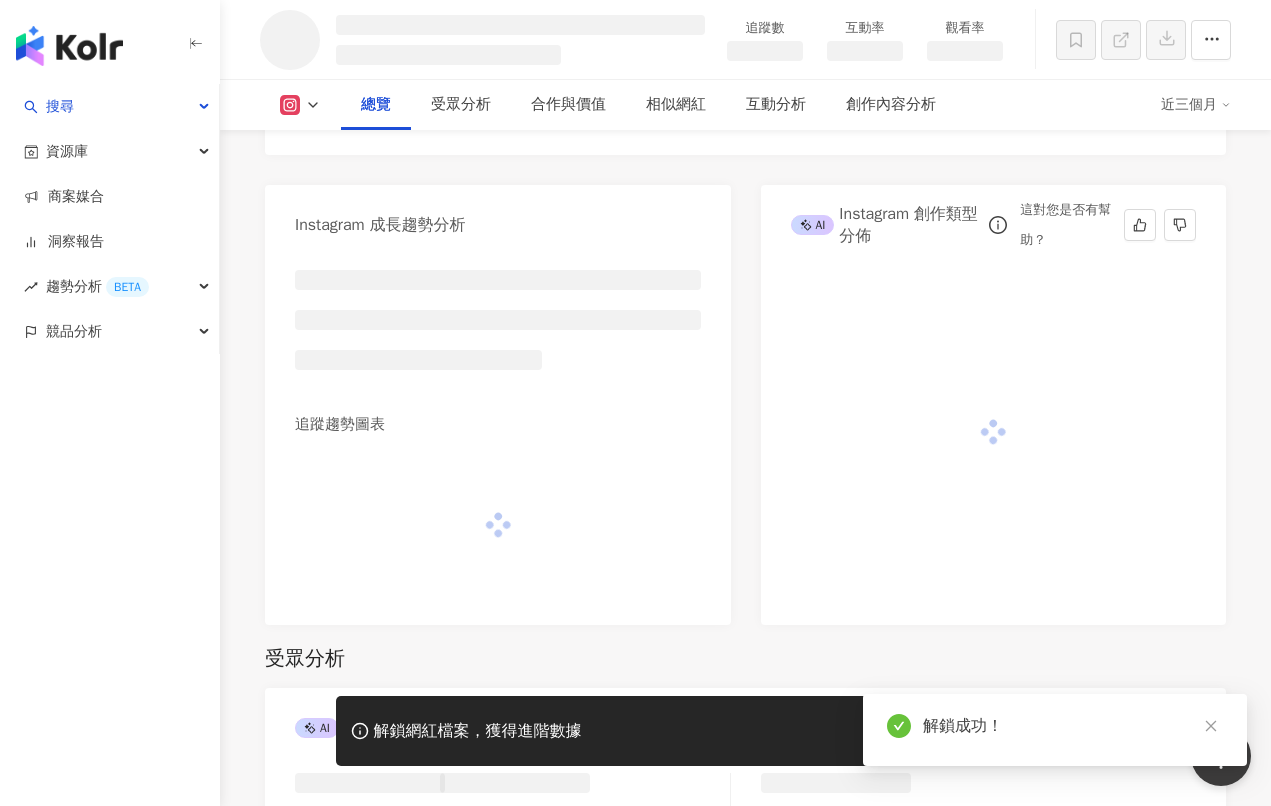 scroll, scrollTop: 1043, scrollLeft: 0, axis: vertical 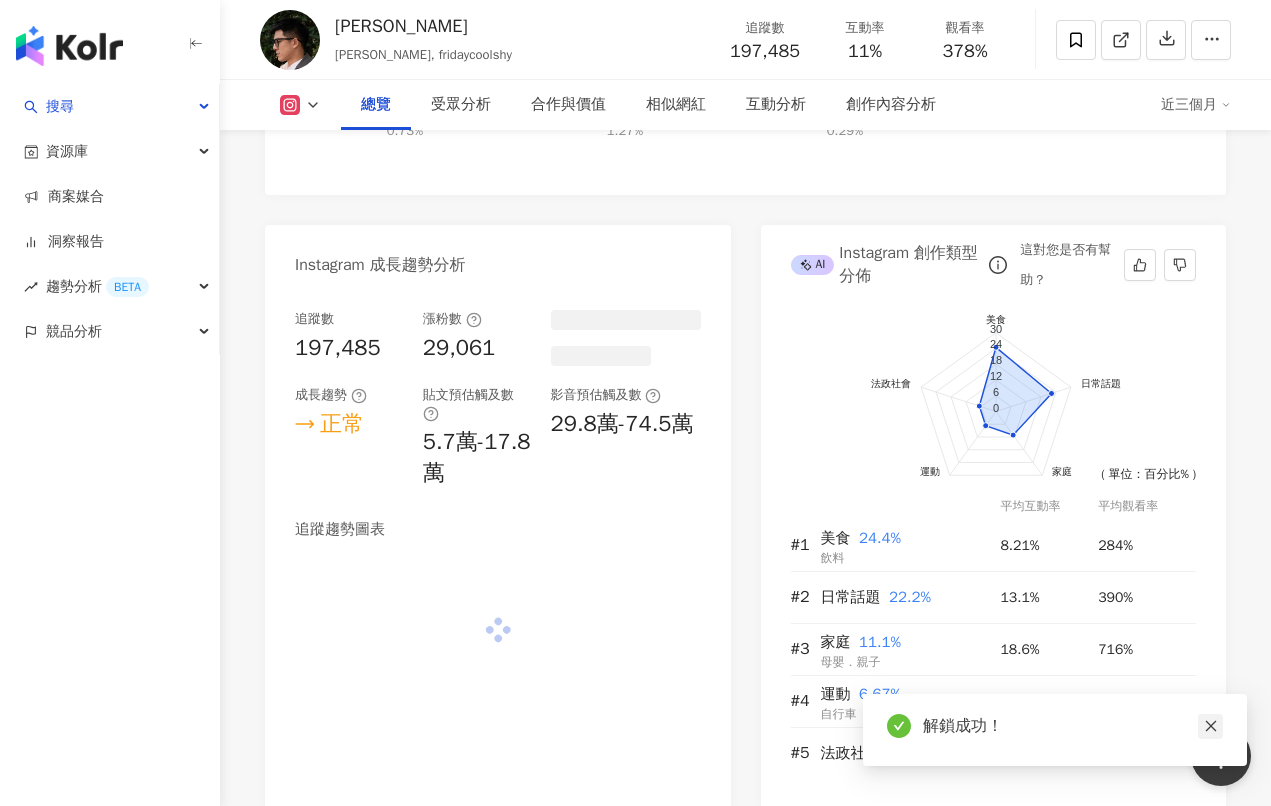 click at bounding box center [1210, 726] 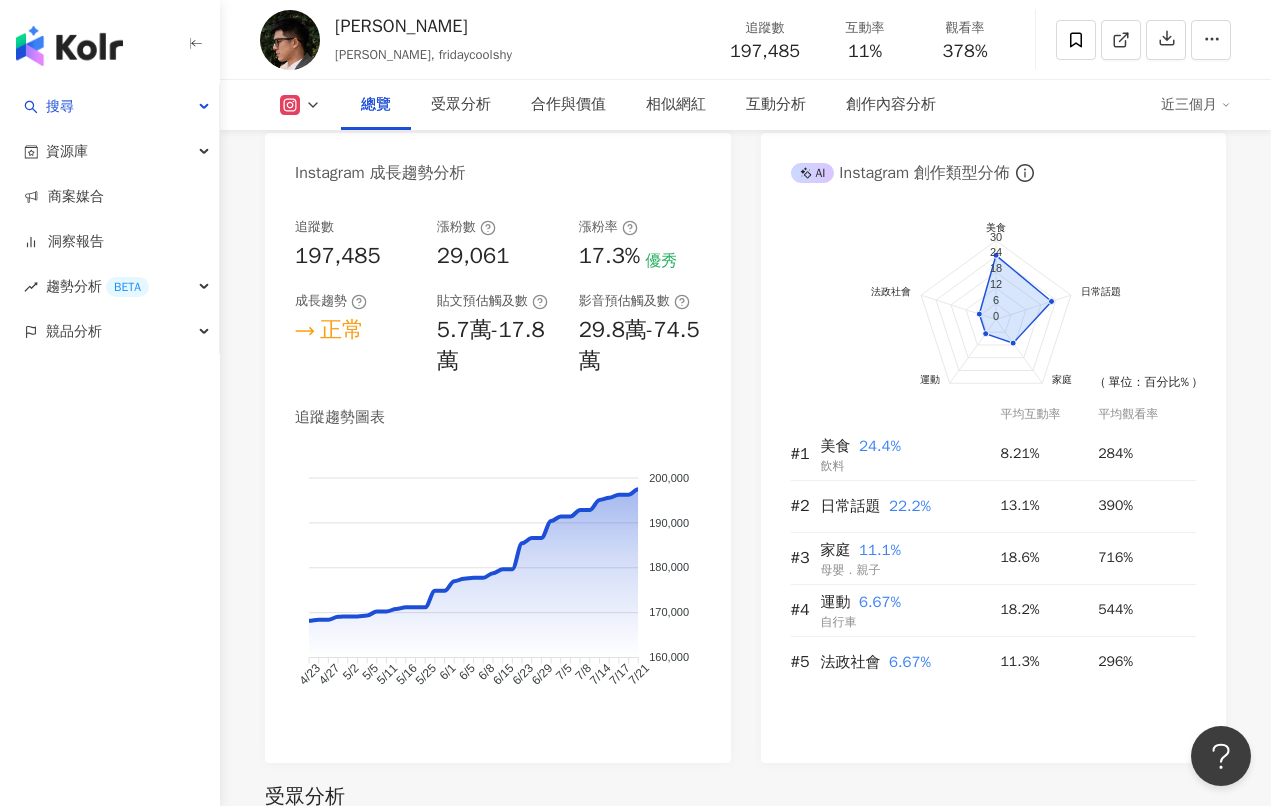 scroll, scrollTop: 1741, scrollLeft: 0, axis: vertical 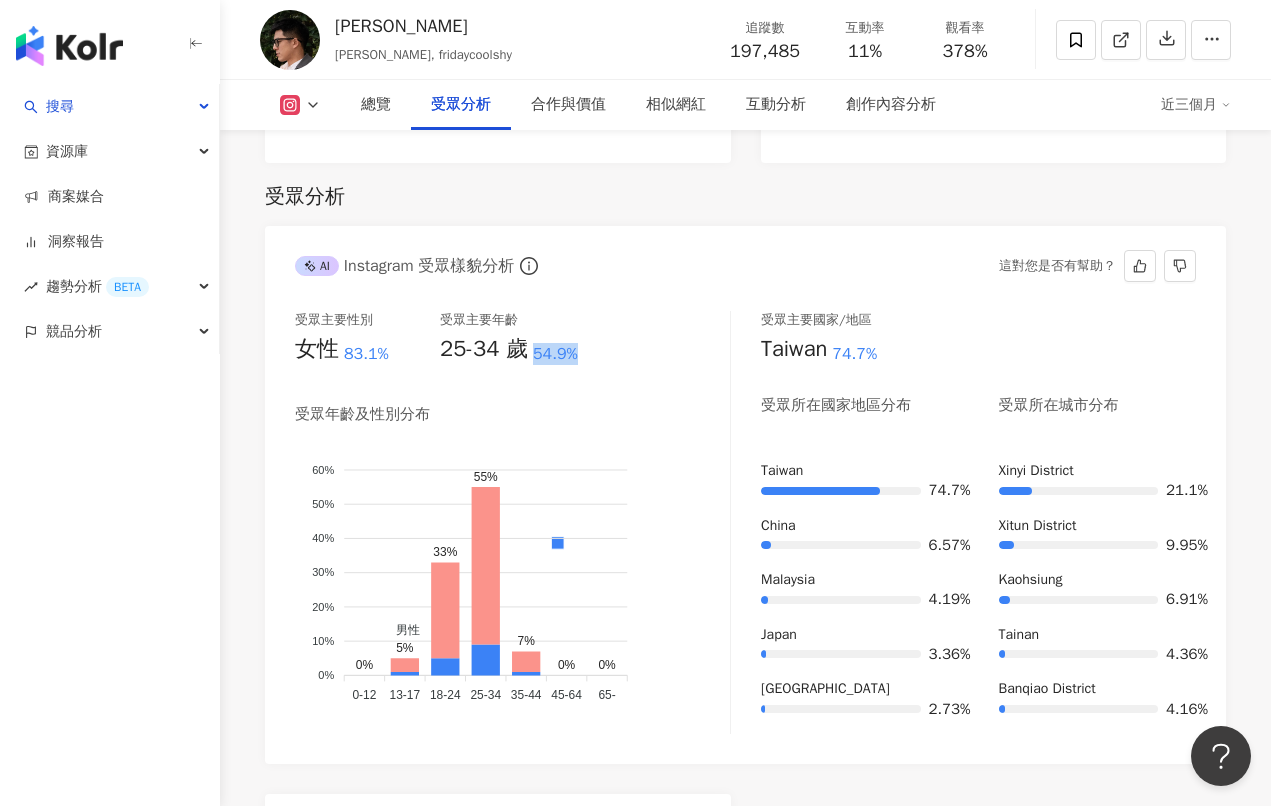 drag, startPoint x: 530, startPoint y: 357, endPoint x: 614, endPoint y: 358, distance: 84.00595 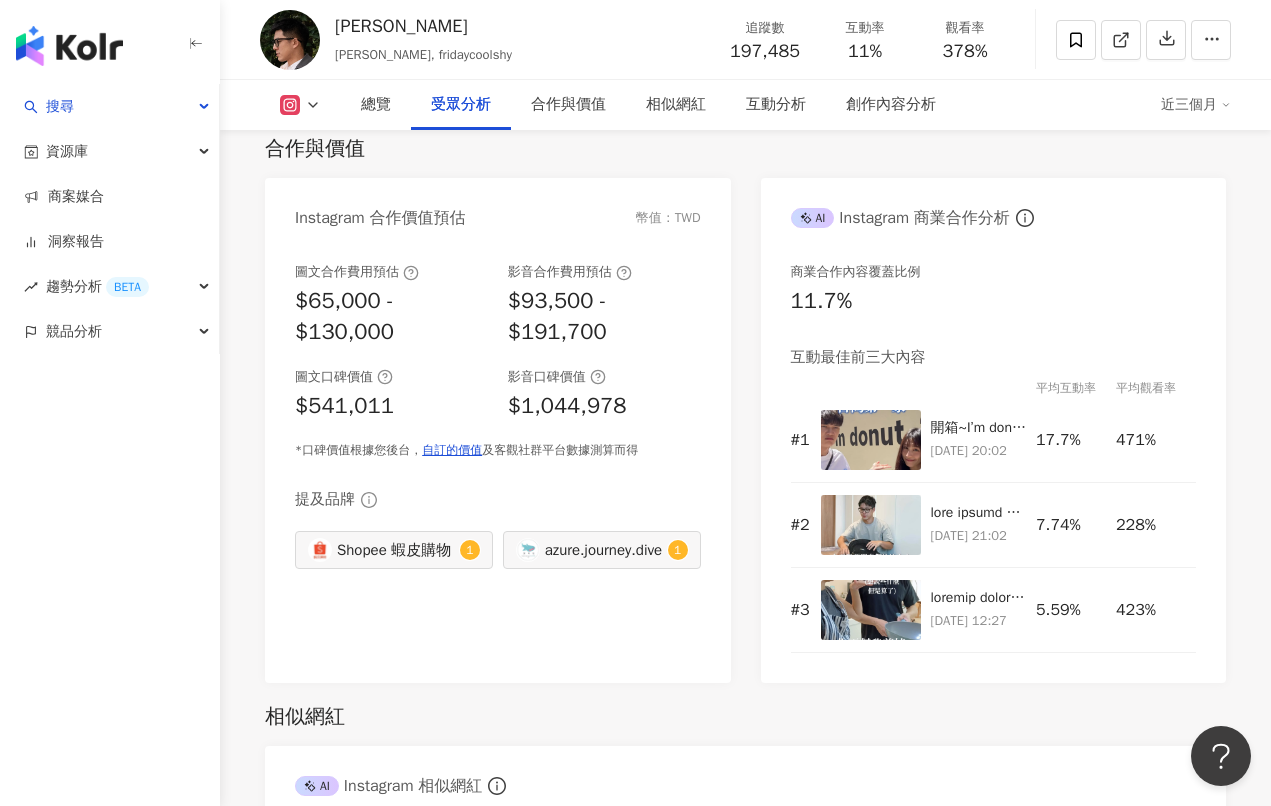 scroll, scrollTop: 2741, scrollLeft: 0, axis: vertical 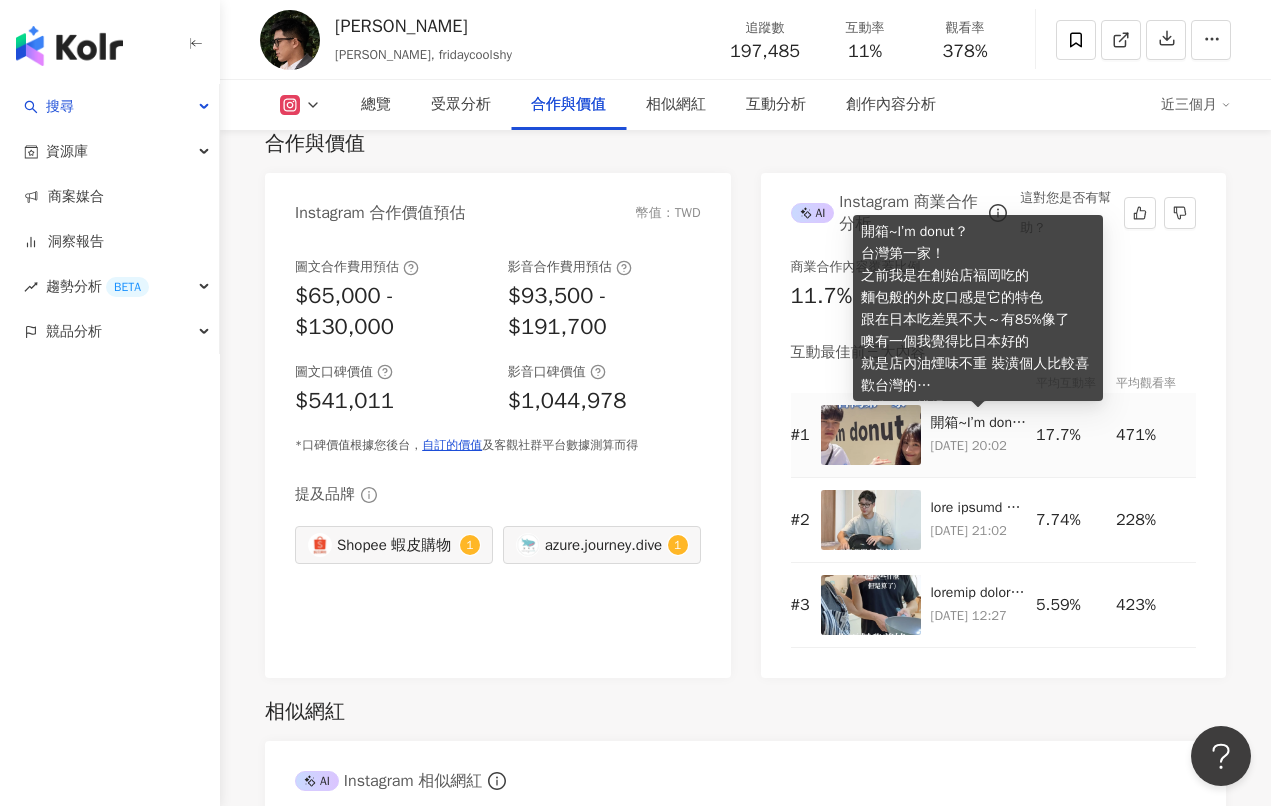 click on "開箱~I’m donut？
台灣第一家！
之前我是在創始店福岡吃的
麵包般的外皮口感是它的特色
跟在日本吃差異不大～有85%像了
噢有一個我覺得比日本好的
就是店內油煙味不重 裝潢個人比較喜歡台灣的
感覺又要排爆了 @imdonut.twn  #[PERSON_NAME]愛吃" at bounding box center [979, 423] 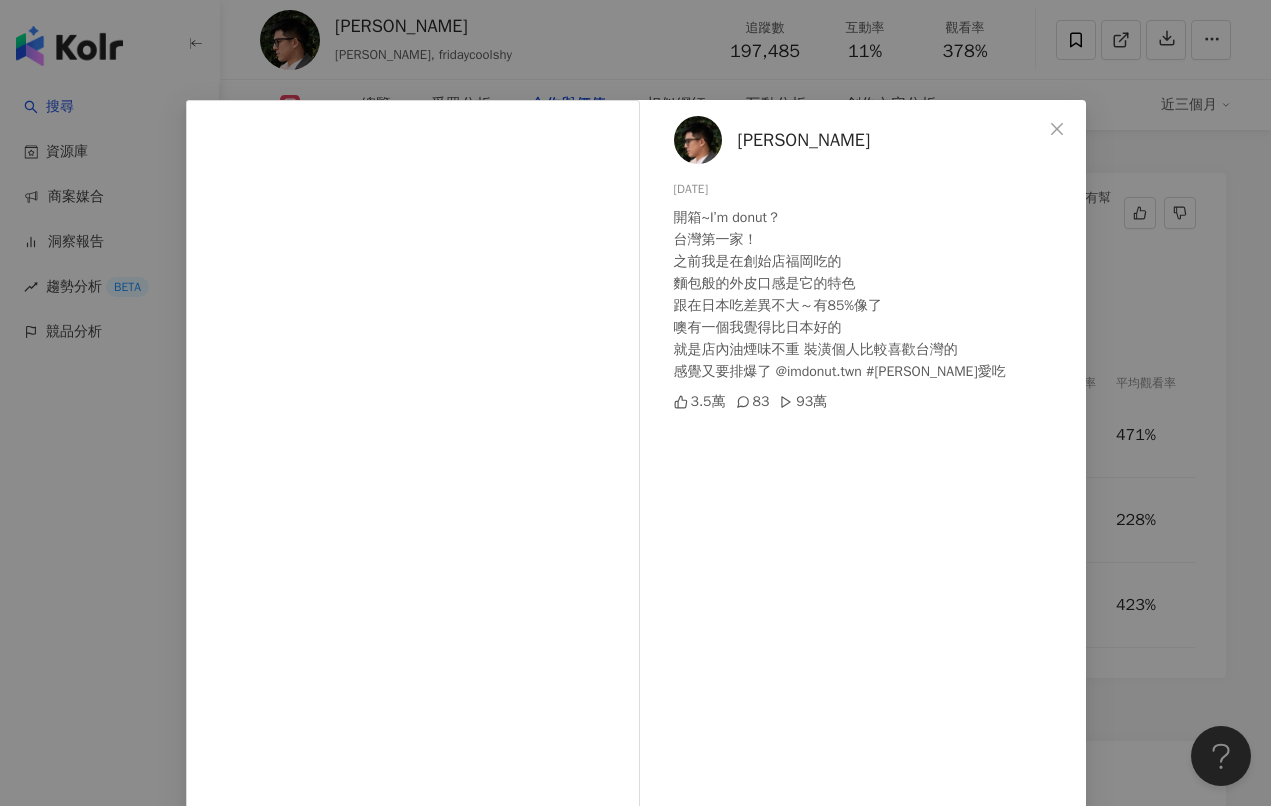 click on "[PERSON_NAME] [DATE] 開箱~I’m donut？
台灣第一家！
之前我是在創始店福岡吃的
麵包般的外皮口感是它的特色
跟在日本吃差異不大～有85%像了
噢有一個我覺得比日本好的
就是店內油煙味不重 裝潢個人比較喜歡台灣的
感覺又要排爆了 @imdonut.twn  #[PERSON_NAME]愛吃 3.5萬 83 93萬 查看原始貼文" at bounding box center [635, 403] 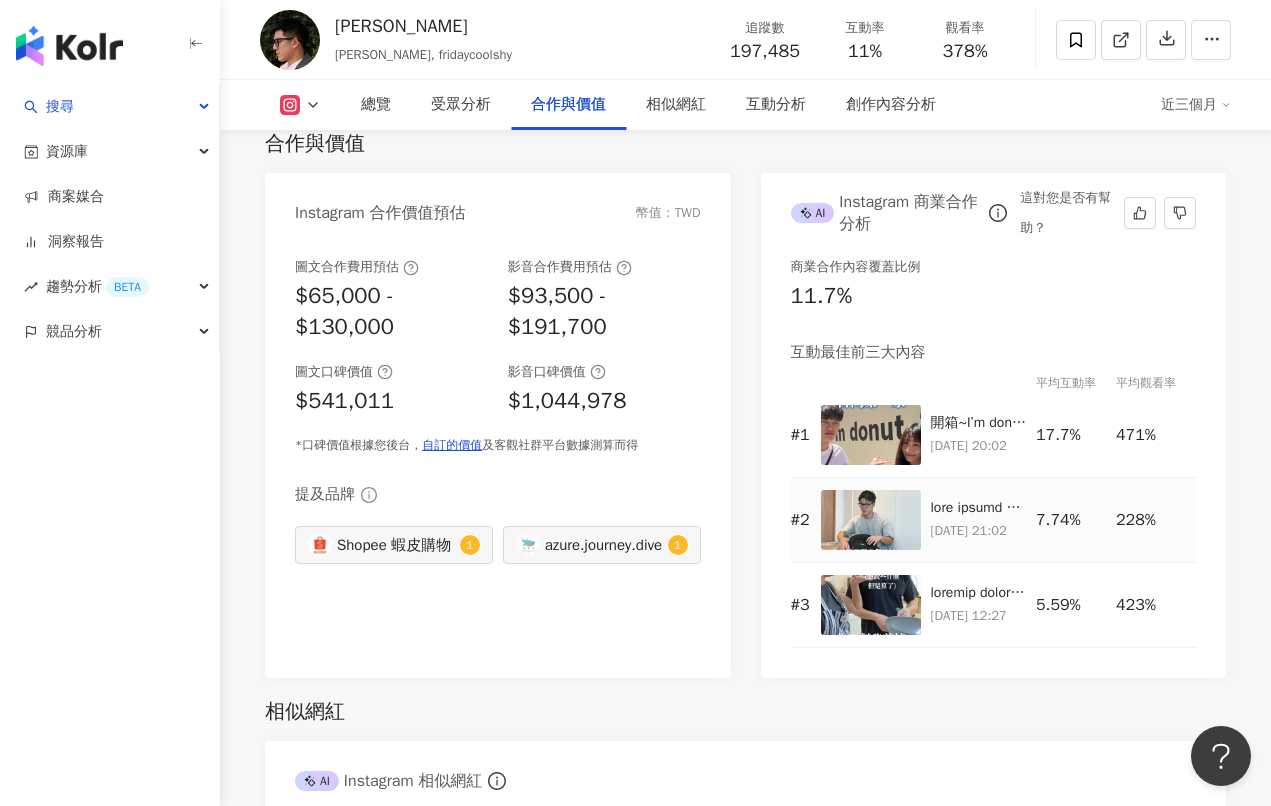 click on "[DATE] 21:02" at bounding box center [984, 520] 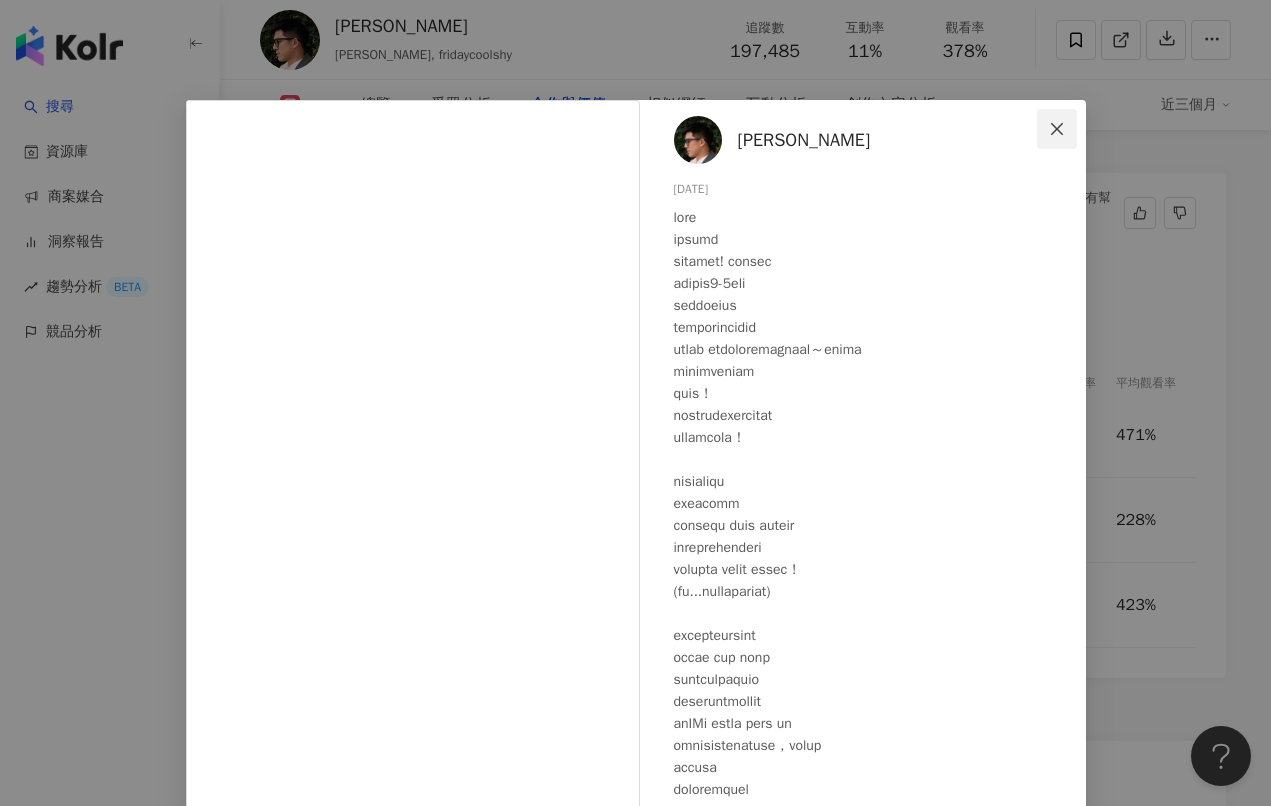 click 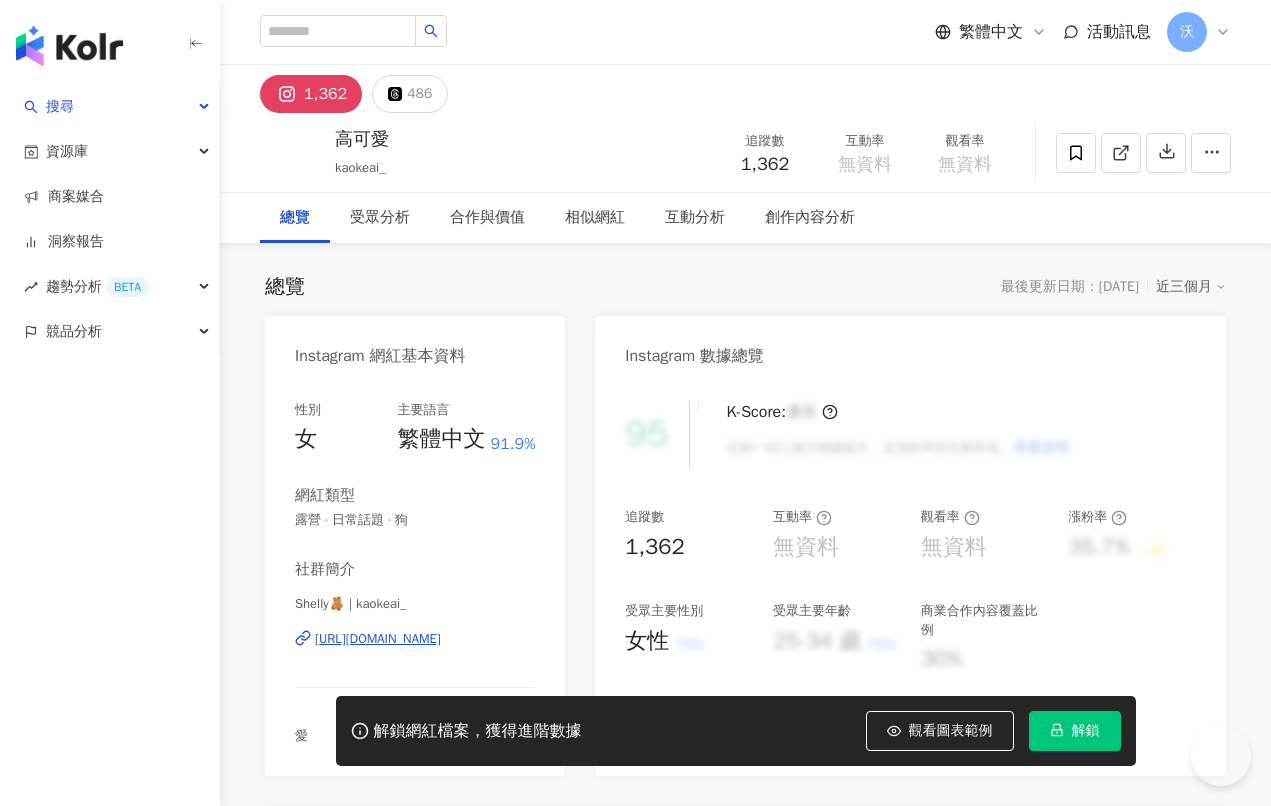 scroll, scrollTop: 0, scrollLeft: 0, axis: both 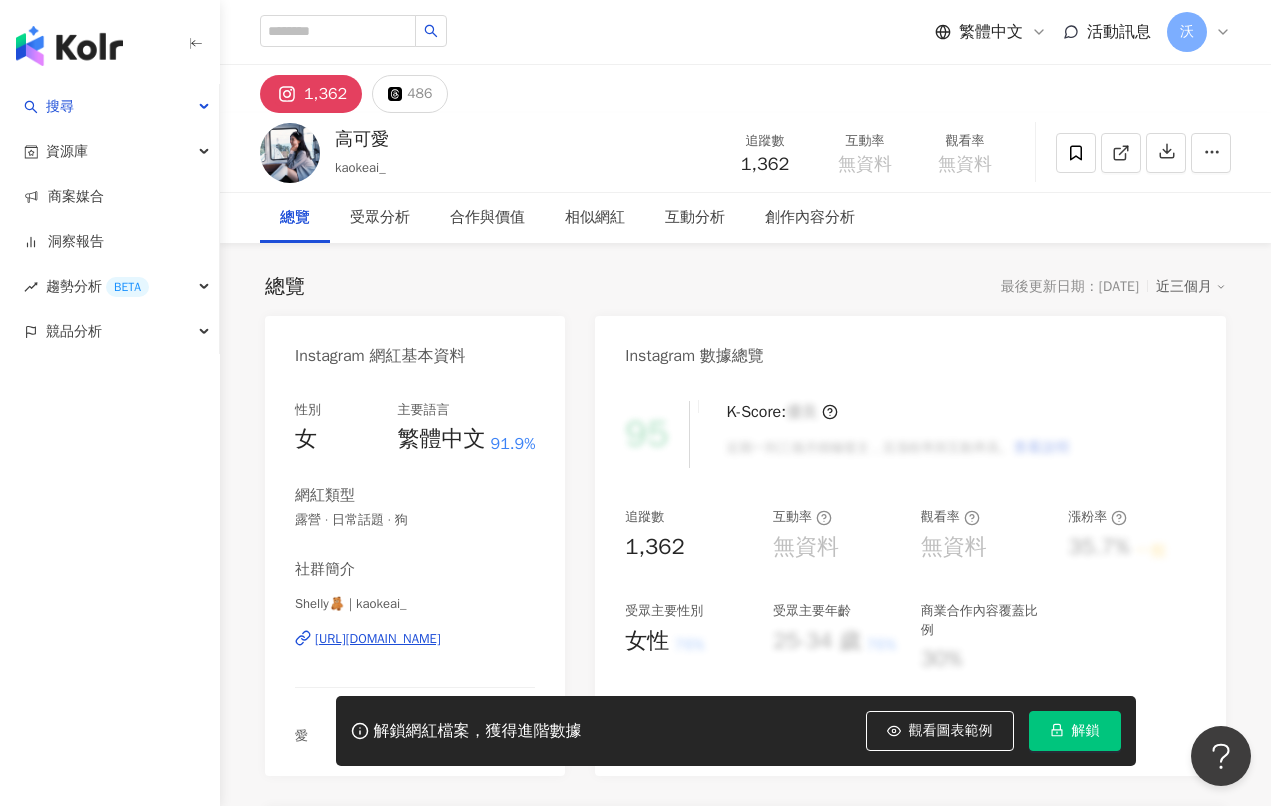 click on "https://www.instagram.com/kaokeai_/" at bounding box center [378, 639] 